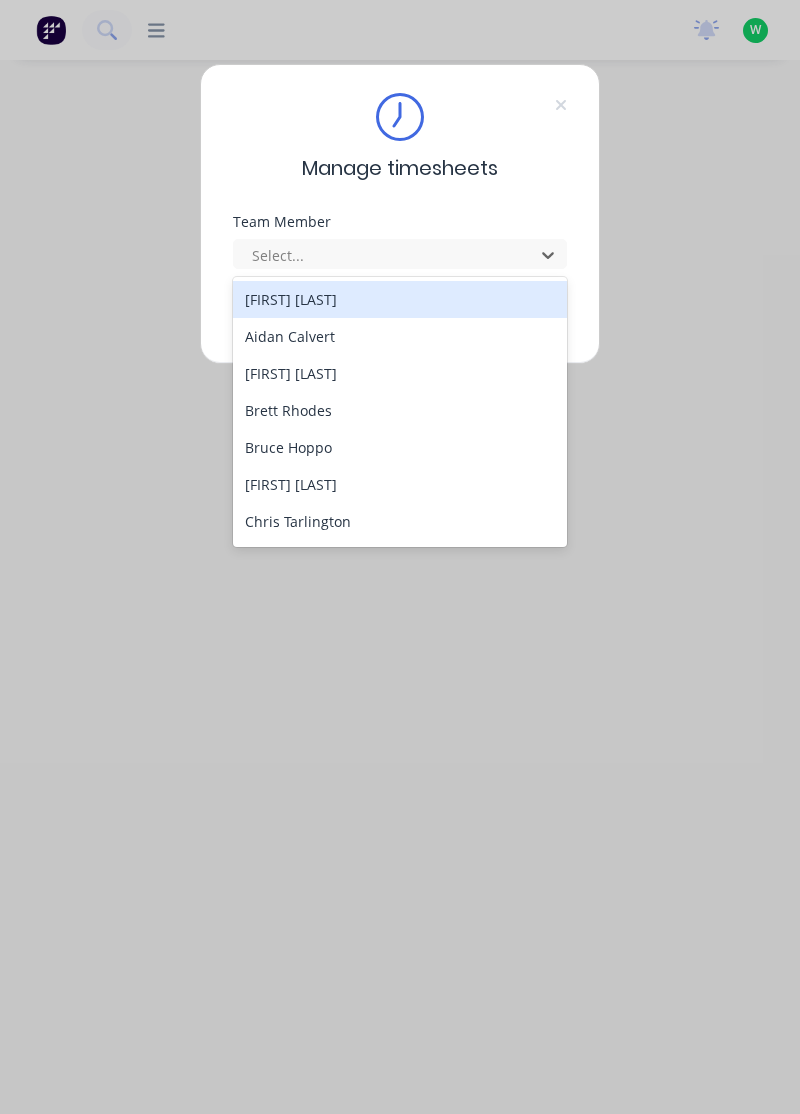 scroll, scrollTop: 0, scrollLeft: 0, axis: both 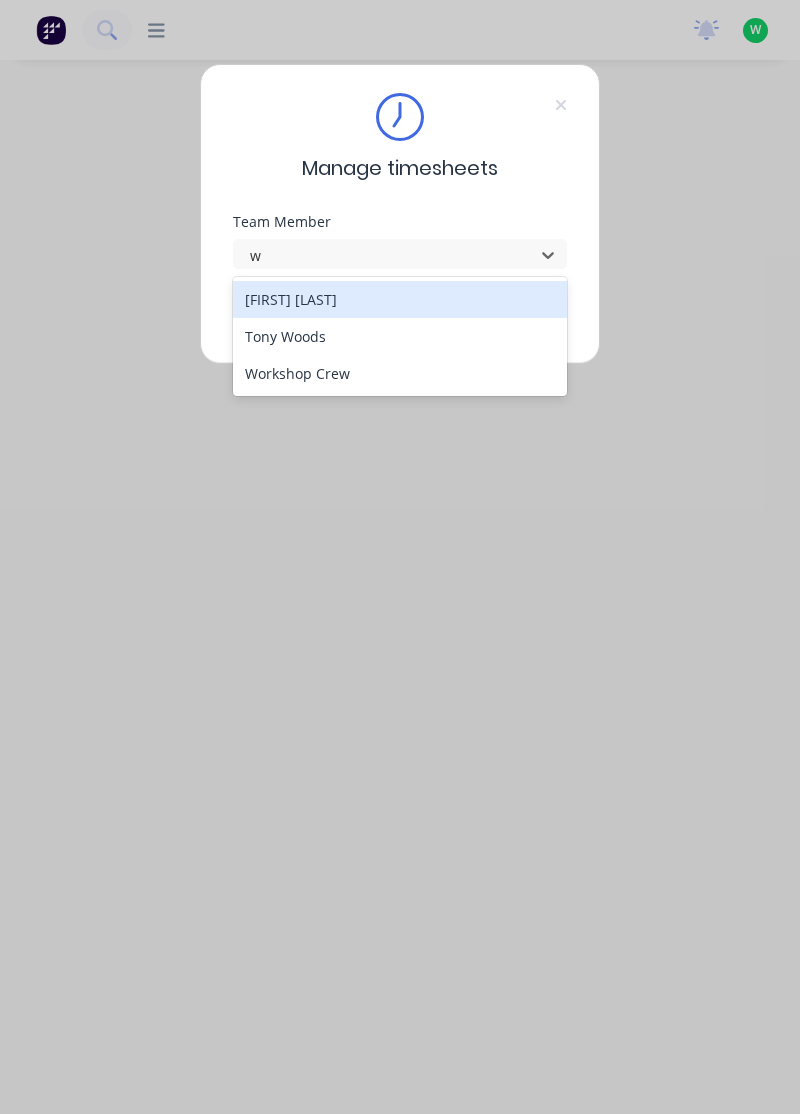 click on "Tony Woods" at bounding box center [400, 336] 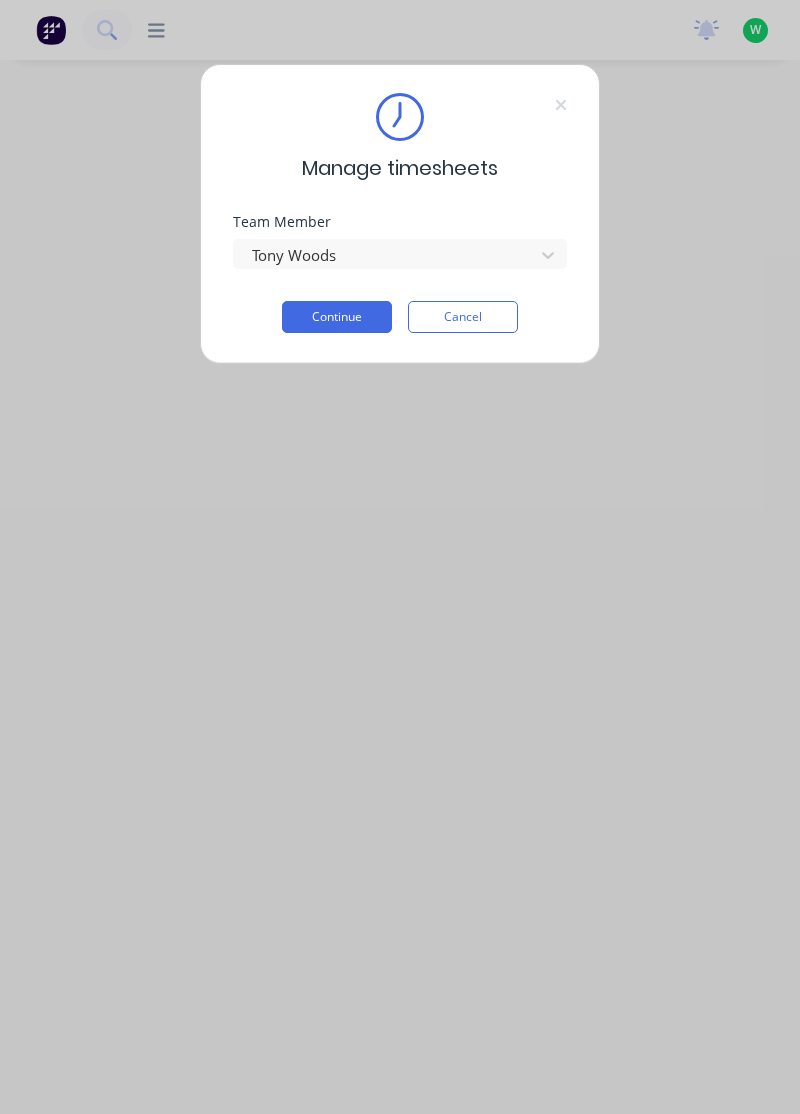 click on "Continue" at bounding box center [337, 317] 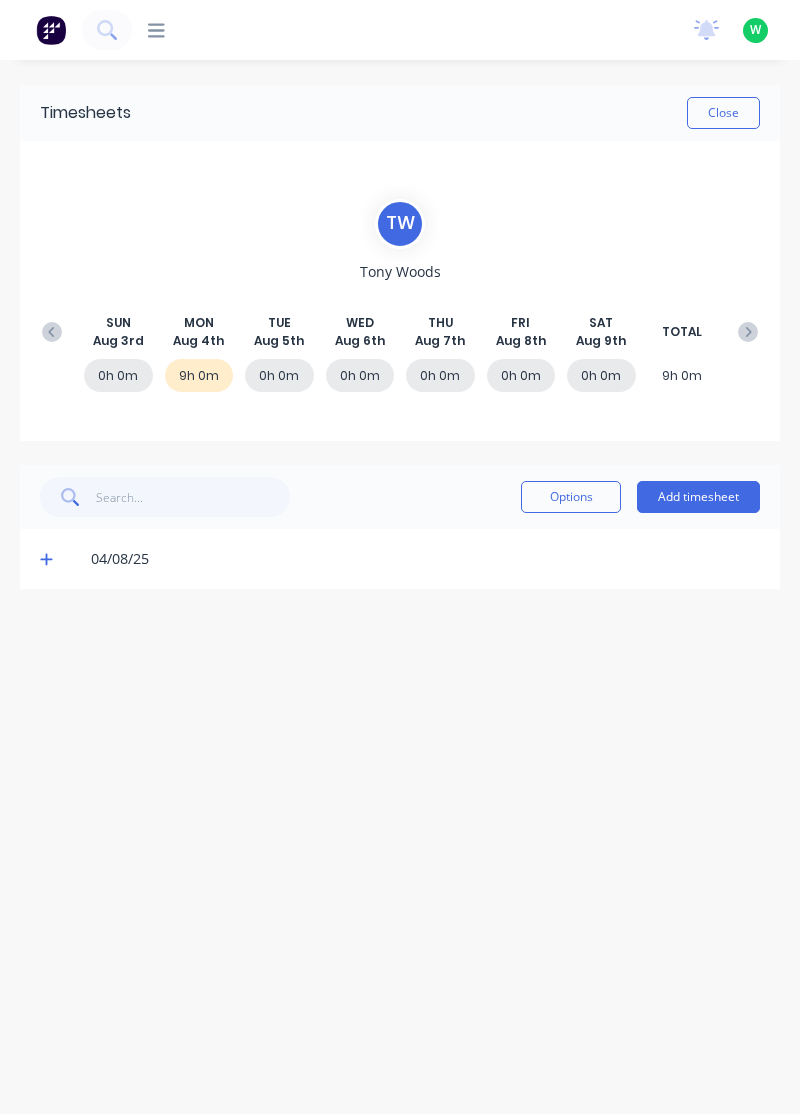 click on "Add timesheet" at bounding box center [698, 497] 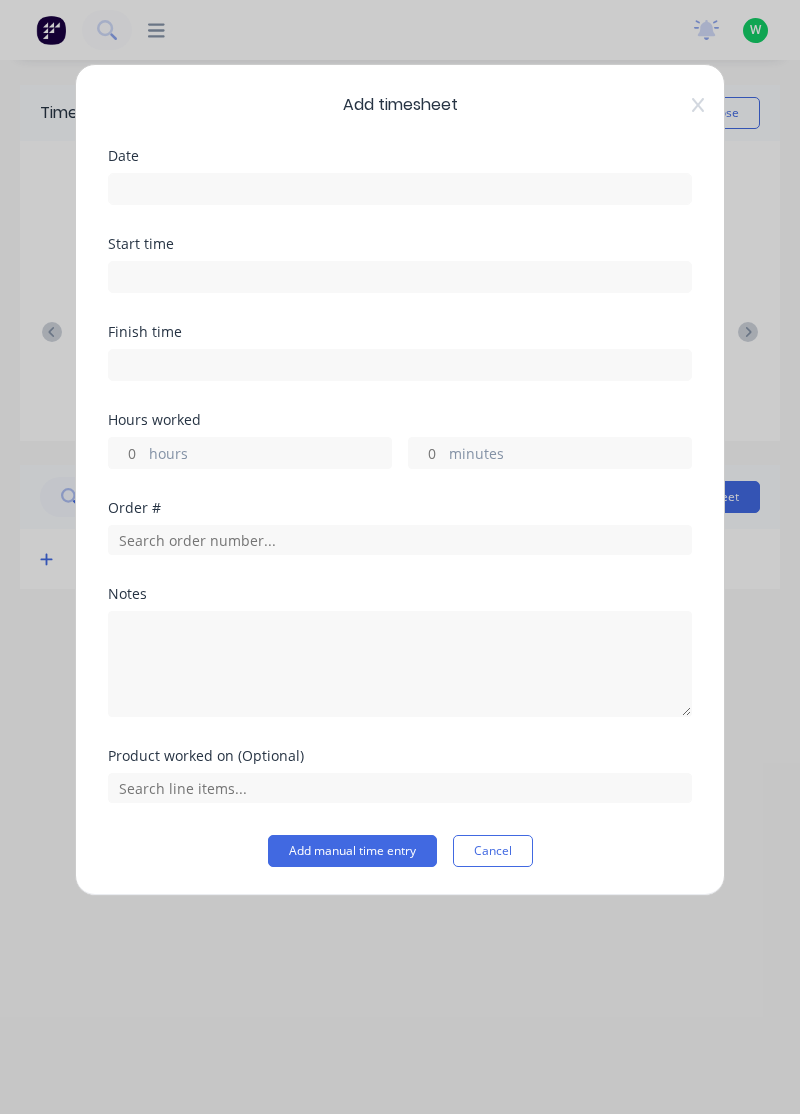 click at bounding box center [400, 189] 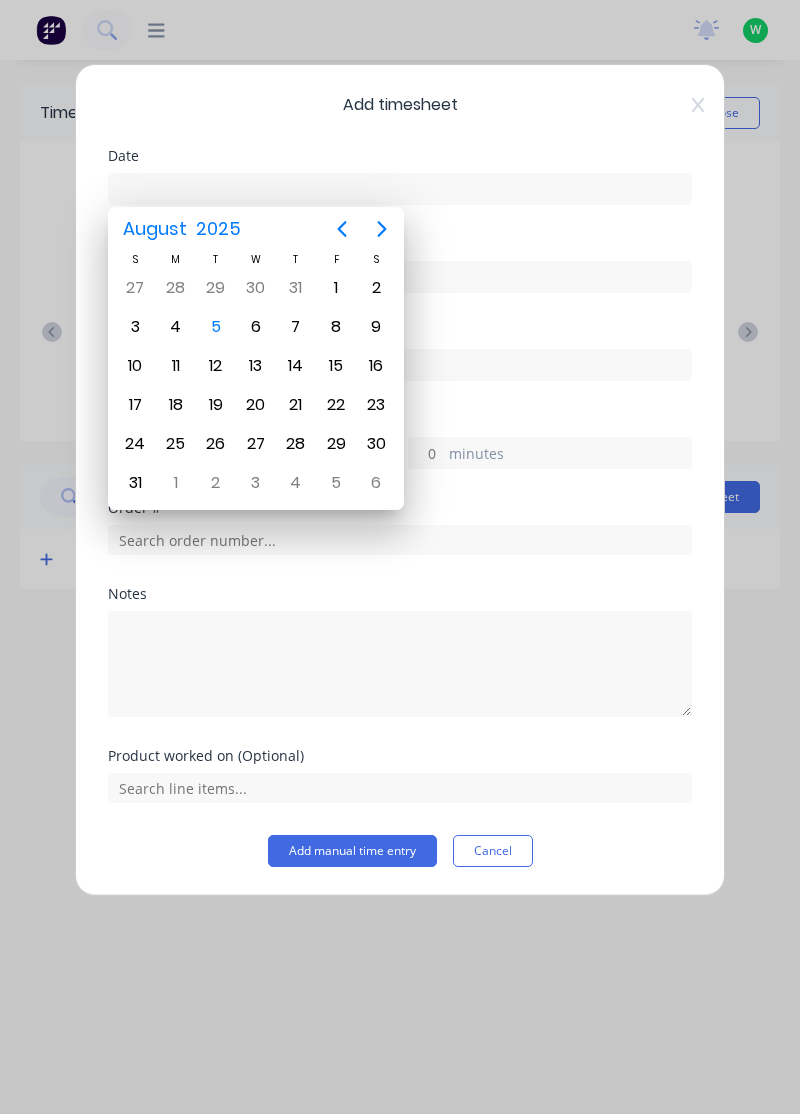 click on "5" at bounding box center (216, 327) 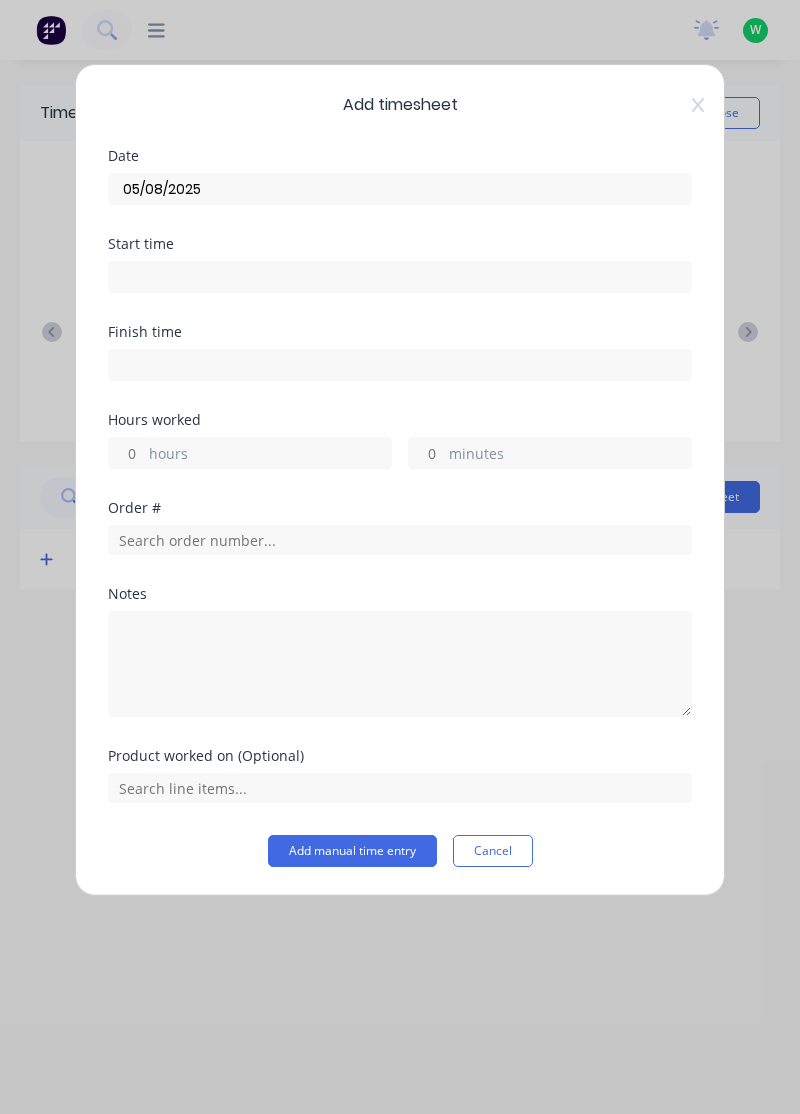 click on "hours" at bounding box center (270, 455) 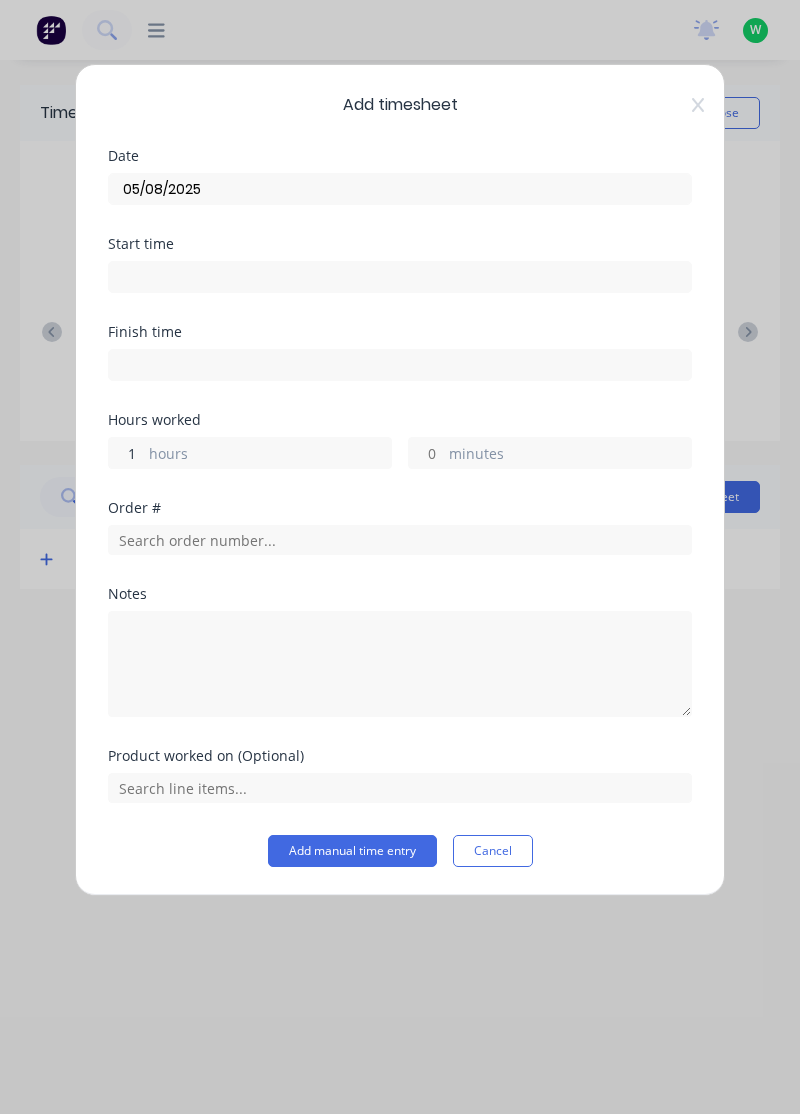 type on "1" 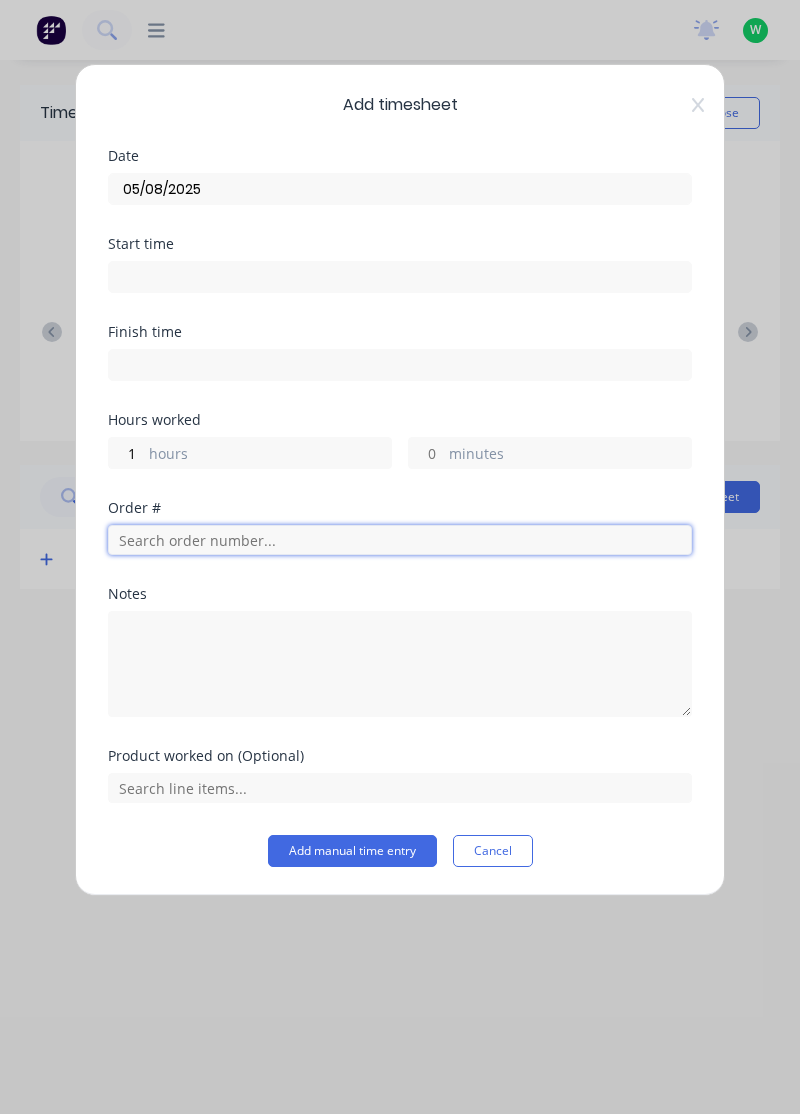 click at bounding box center (400, 540) 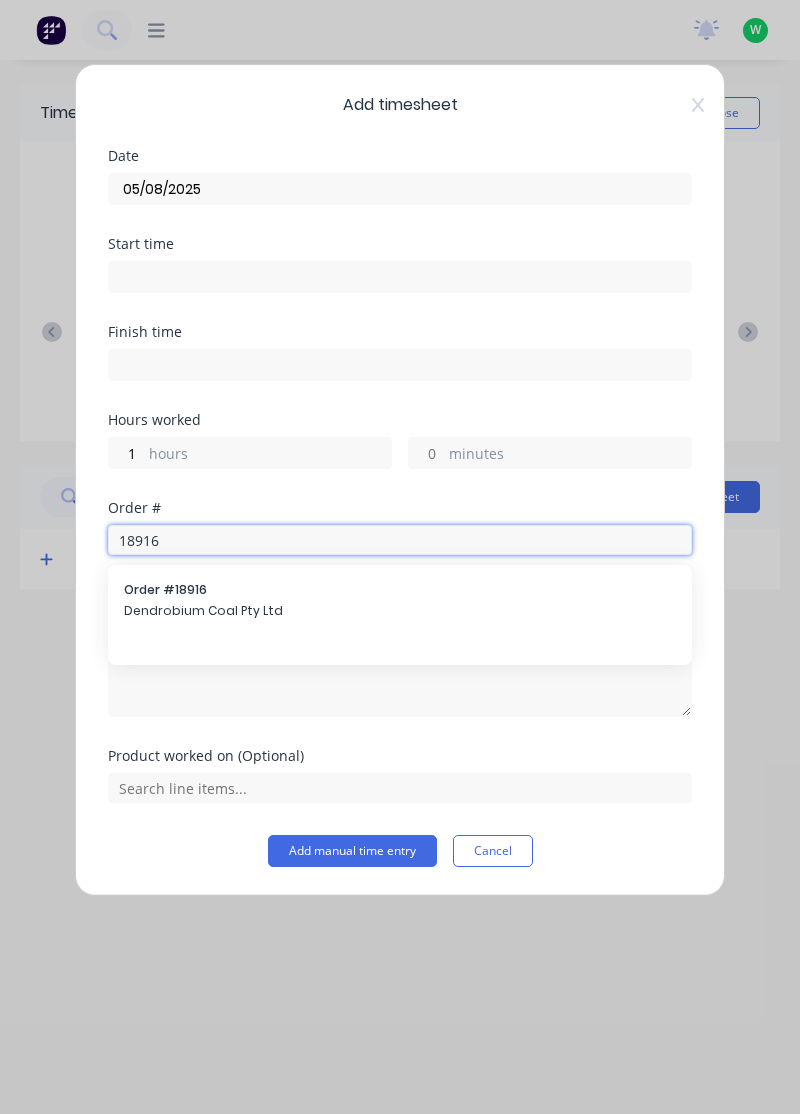 type on "18916" 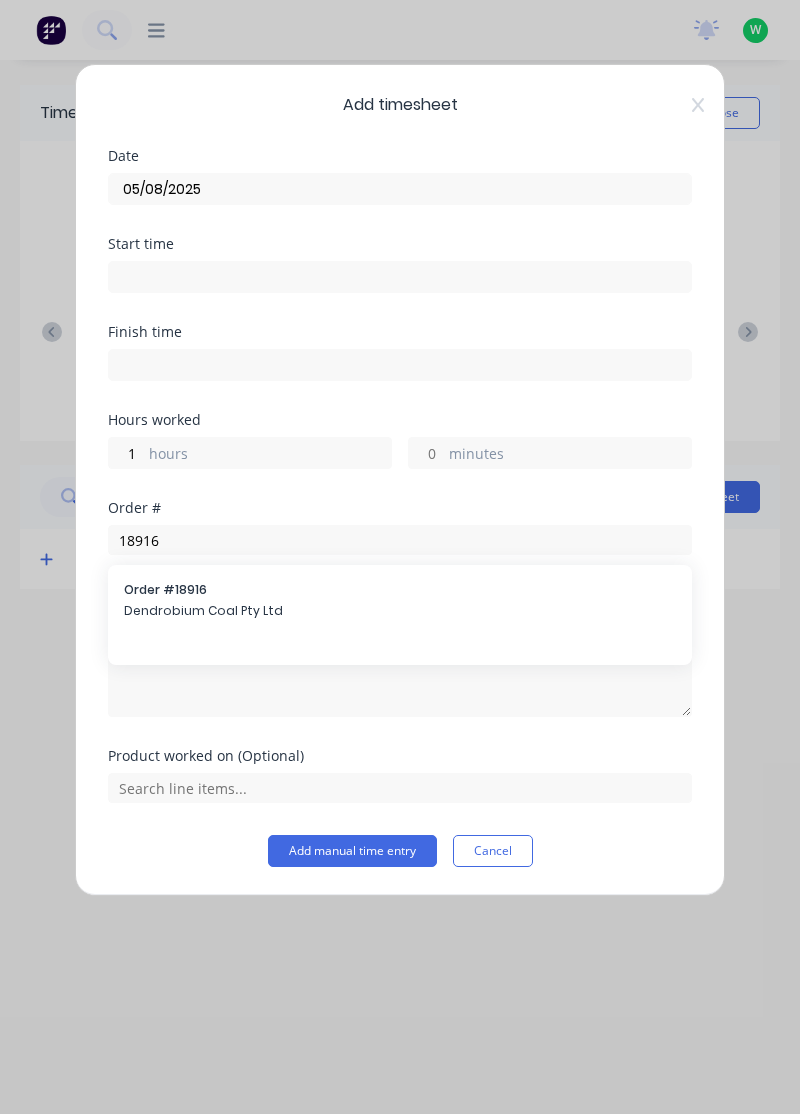 click on "Order # 18916 Dendrobium Coal Pty Ltd" at bounding box center (400, 602) 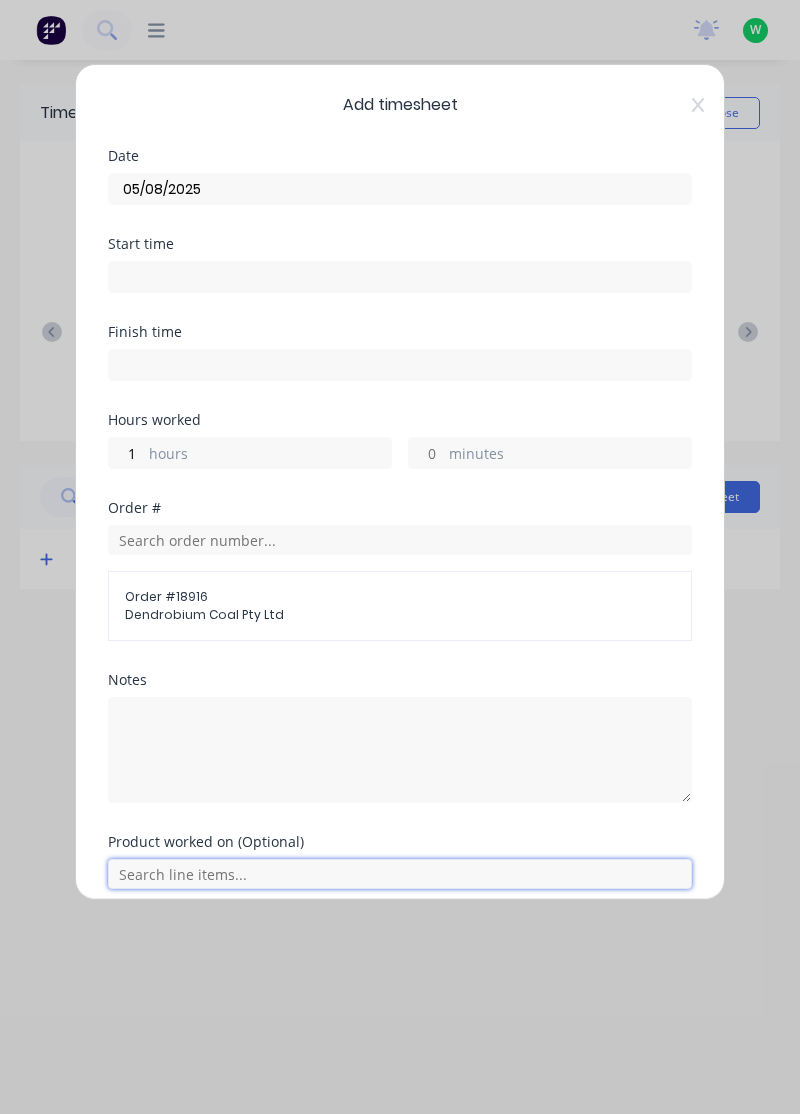 click at bounding box center (400, 874) 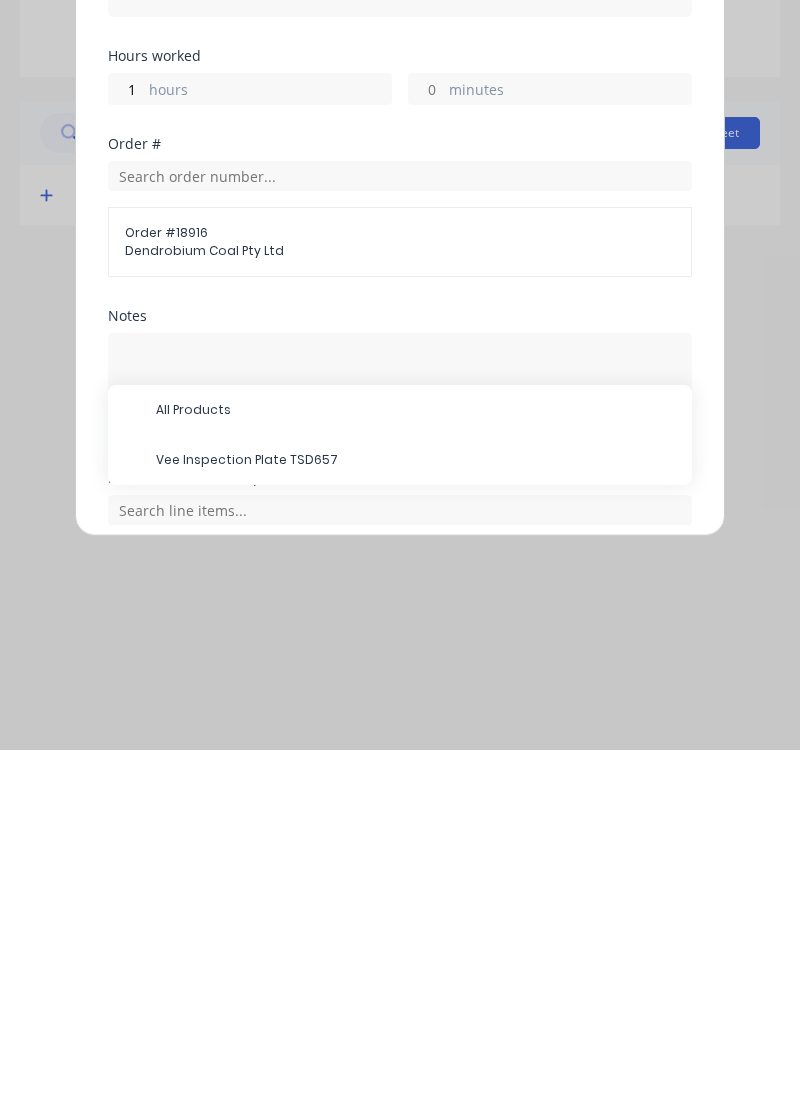 click on "Vee Inspection Plate TSD657" at bounding box center (416, 824) 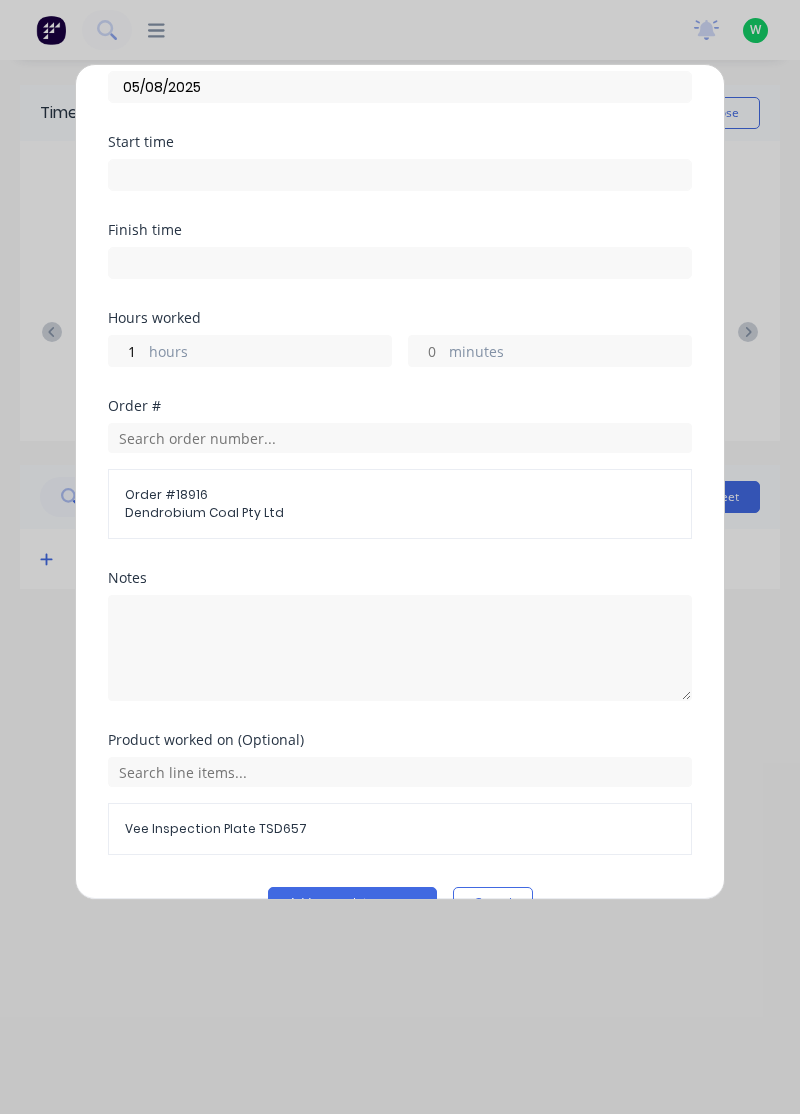 scroll, scrollTop: 145, scrollLeft: 0, axis: vertical 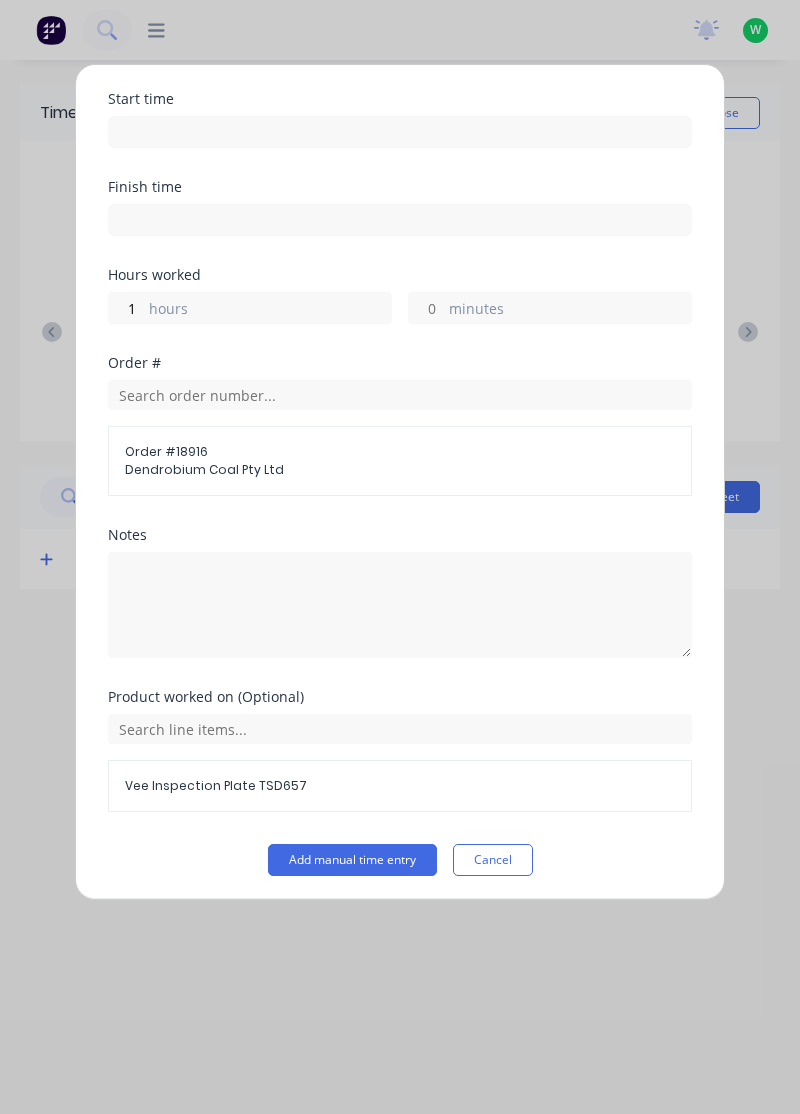 click on "Add manual time entry" at bounding box center [352, 860] 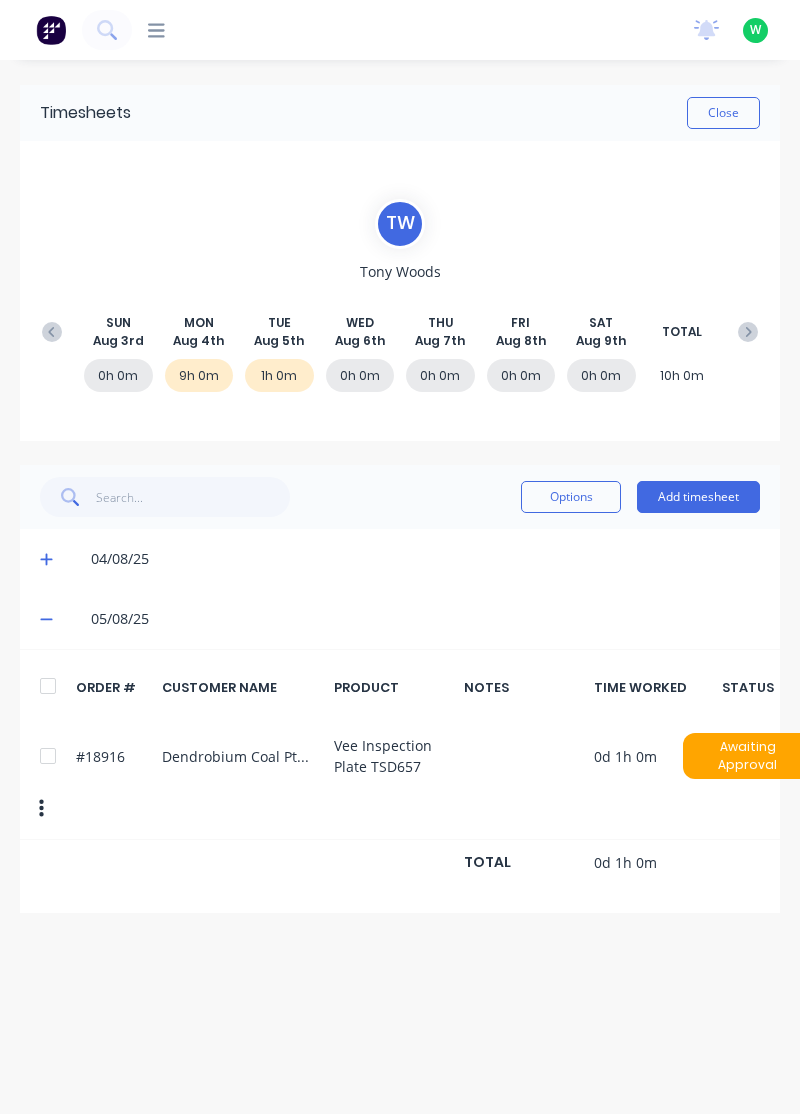 click on "Add timesheet" at bounding box center (698, 497) 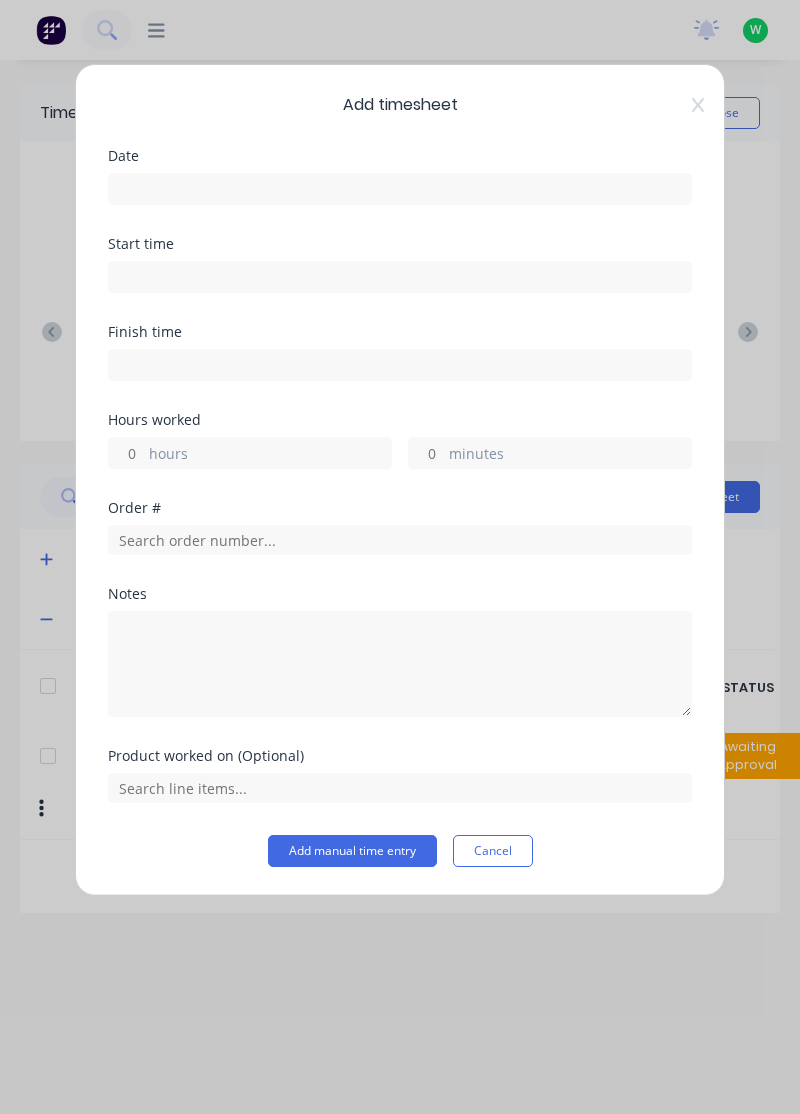 click at bounding box center (400, 189) 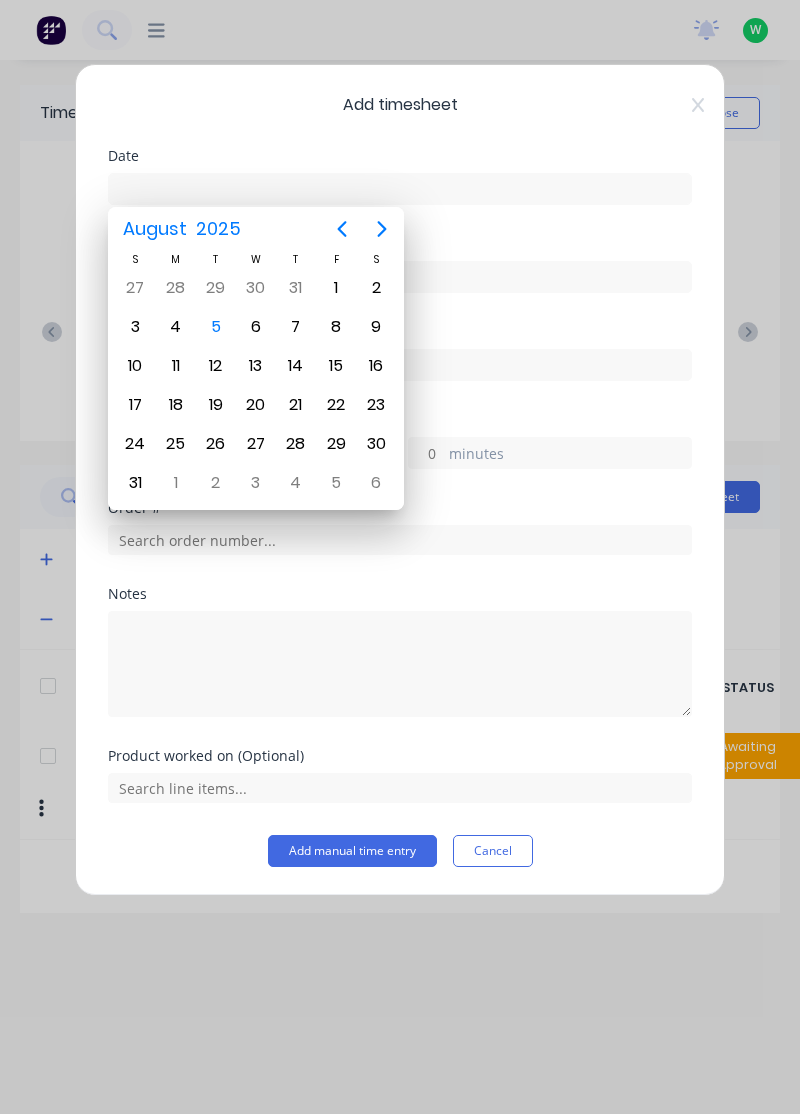 click on "5" at bounding box center [216, 327] 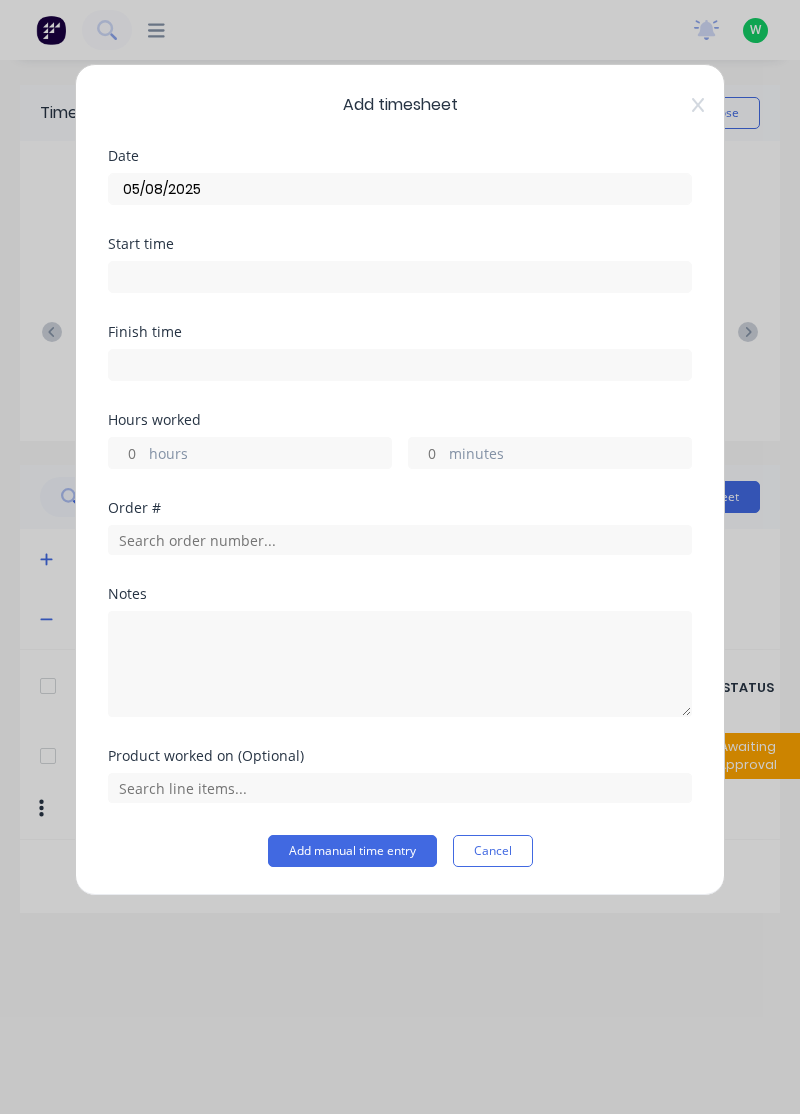 click on "hours" at bounding box center (270, 455) 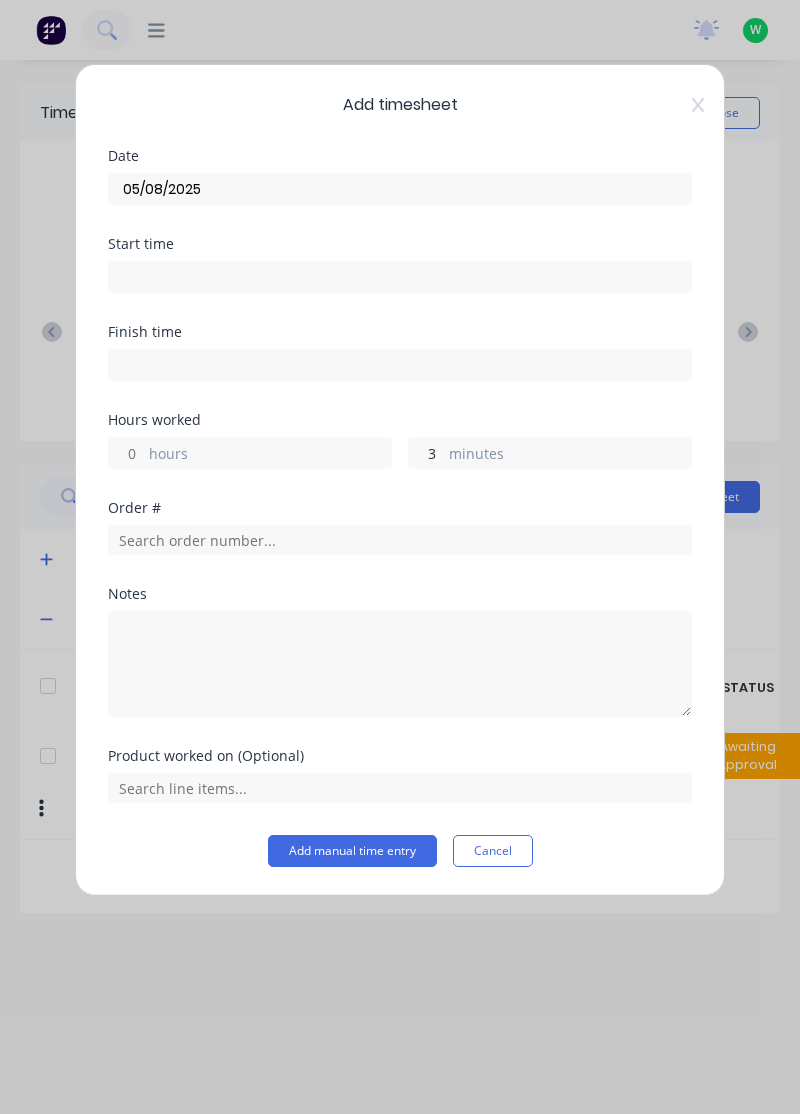 type on "30" 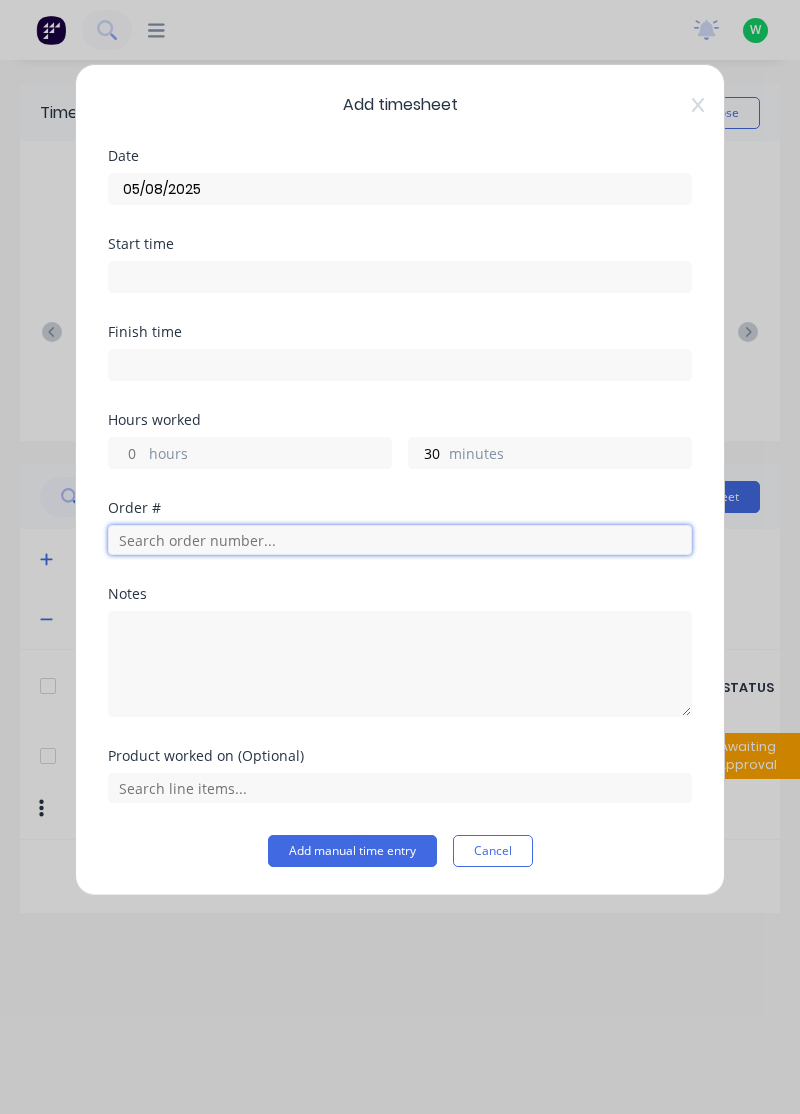 click at bounding box center (400, 540) 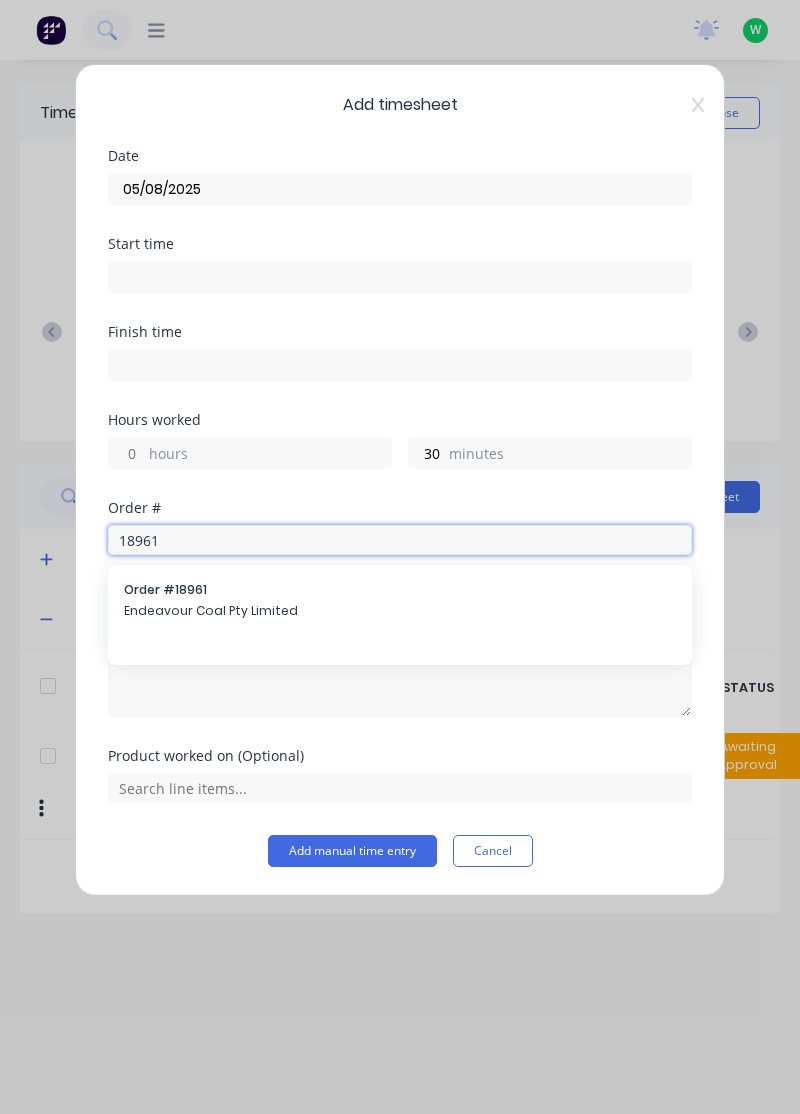 type on "18961" 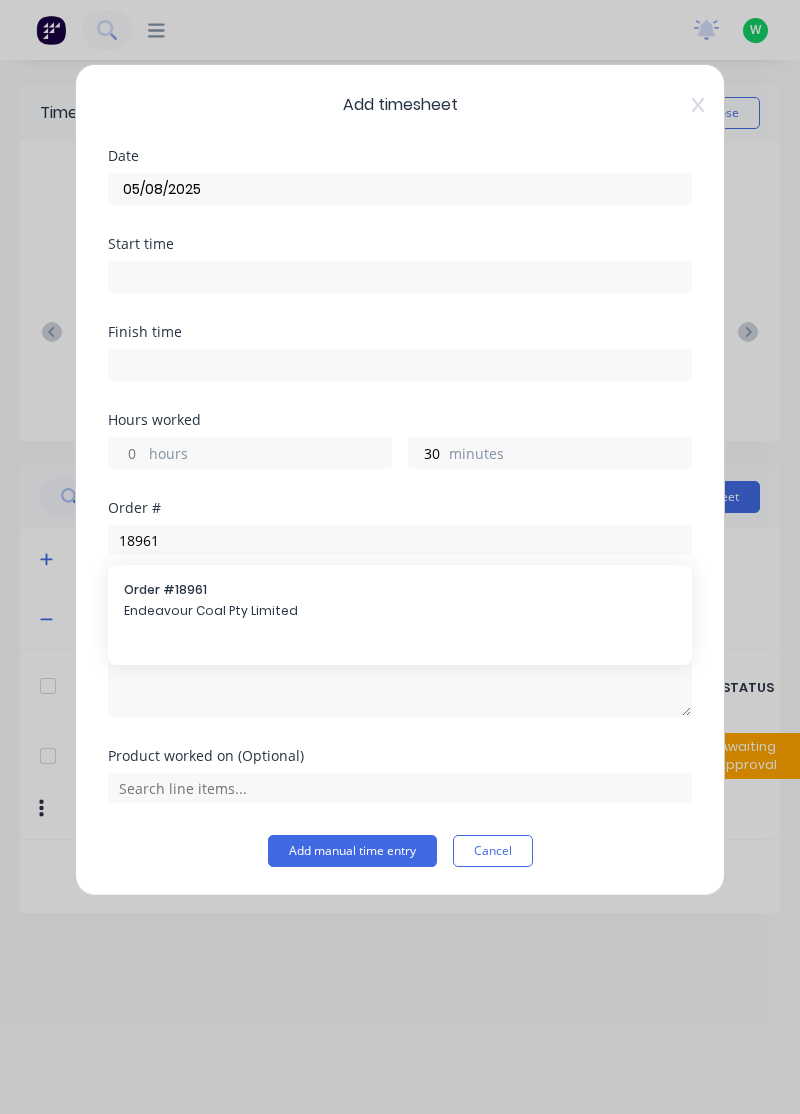 click on "Order # 18961 Endeavour Coal Pty Limited" at bounding box center [400, 602] 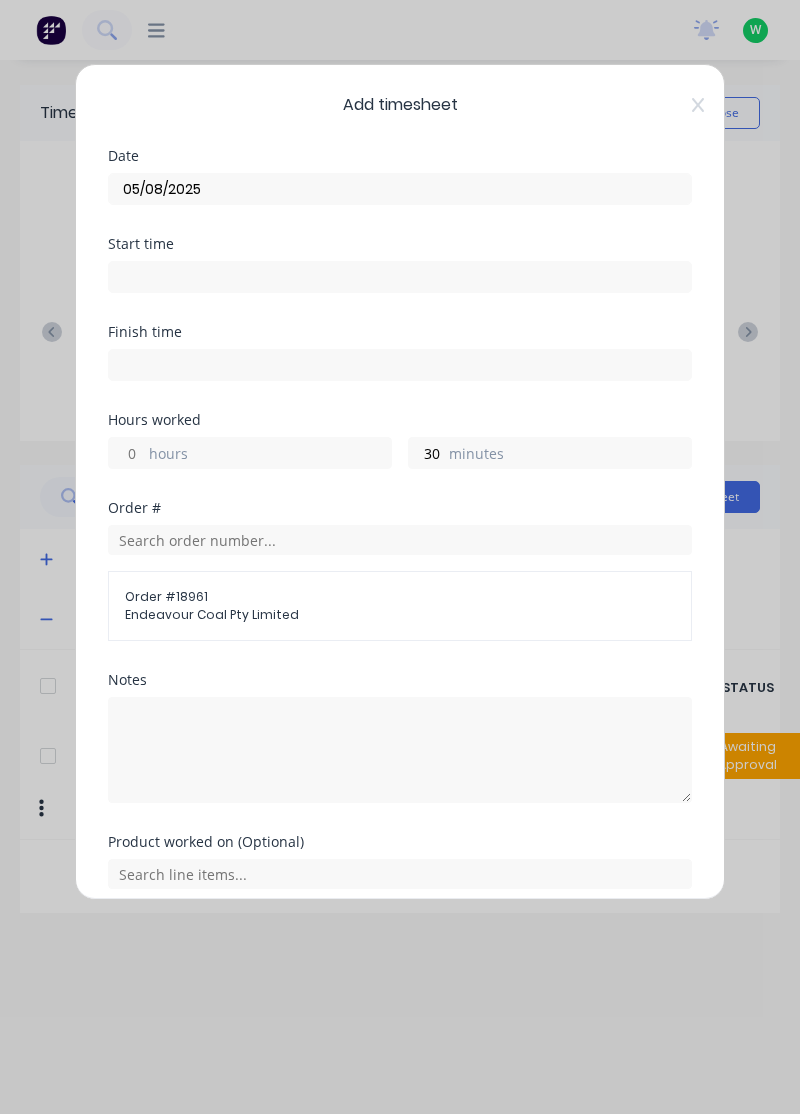scroll, scrollTop: 78, scrollLeft: 0, axis: vertical 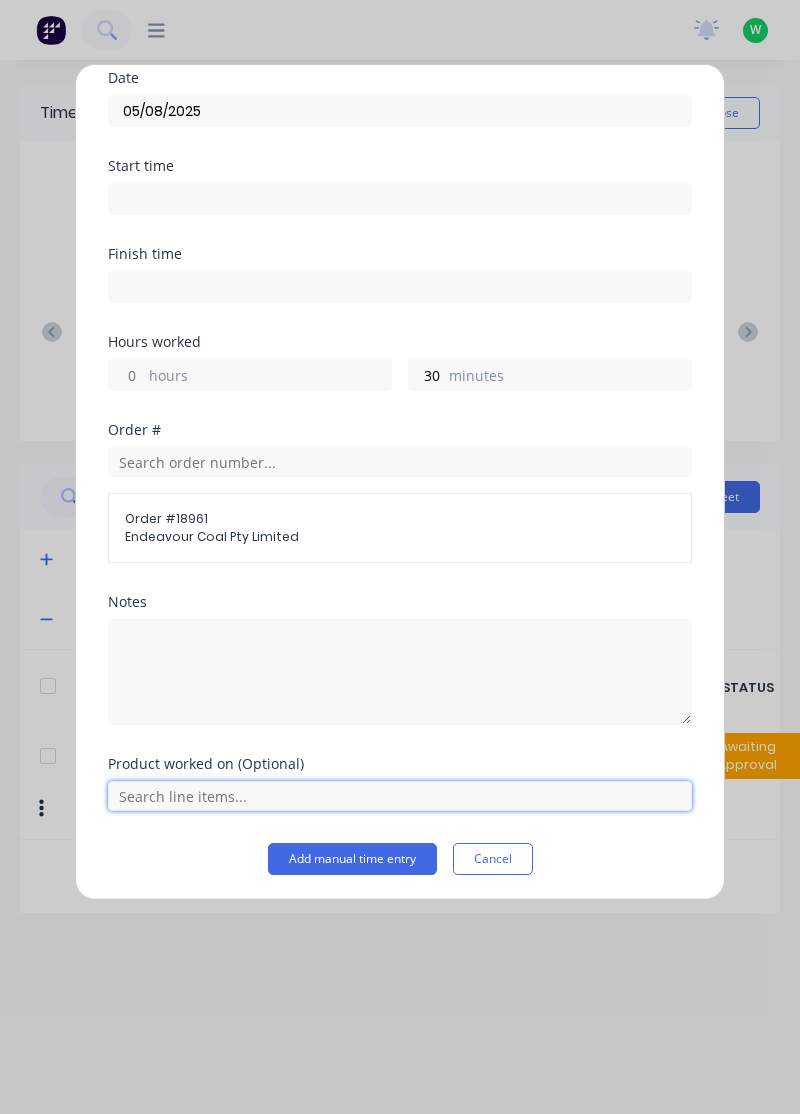 click at bounding box center (400, 796) 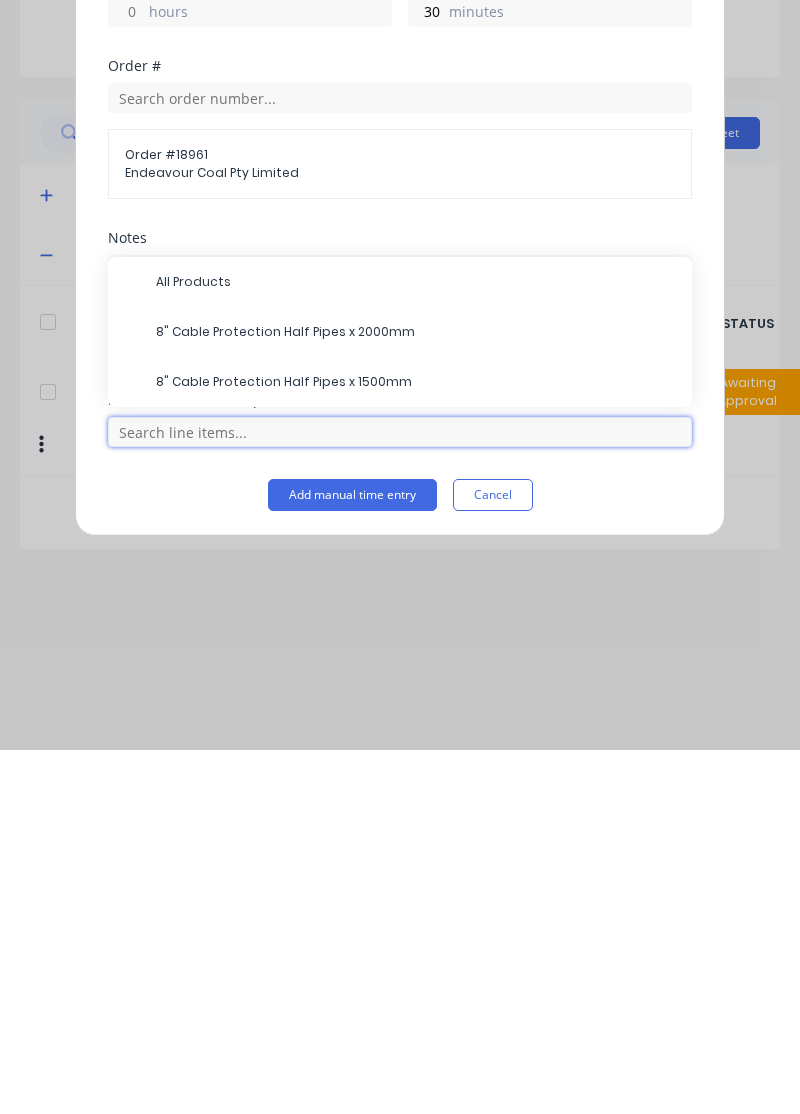scroll, scrollTop: 53, scrollLeft: 0, axis: vertical 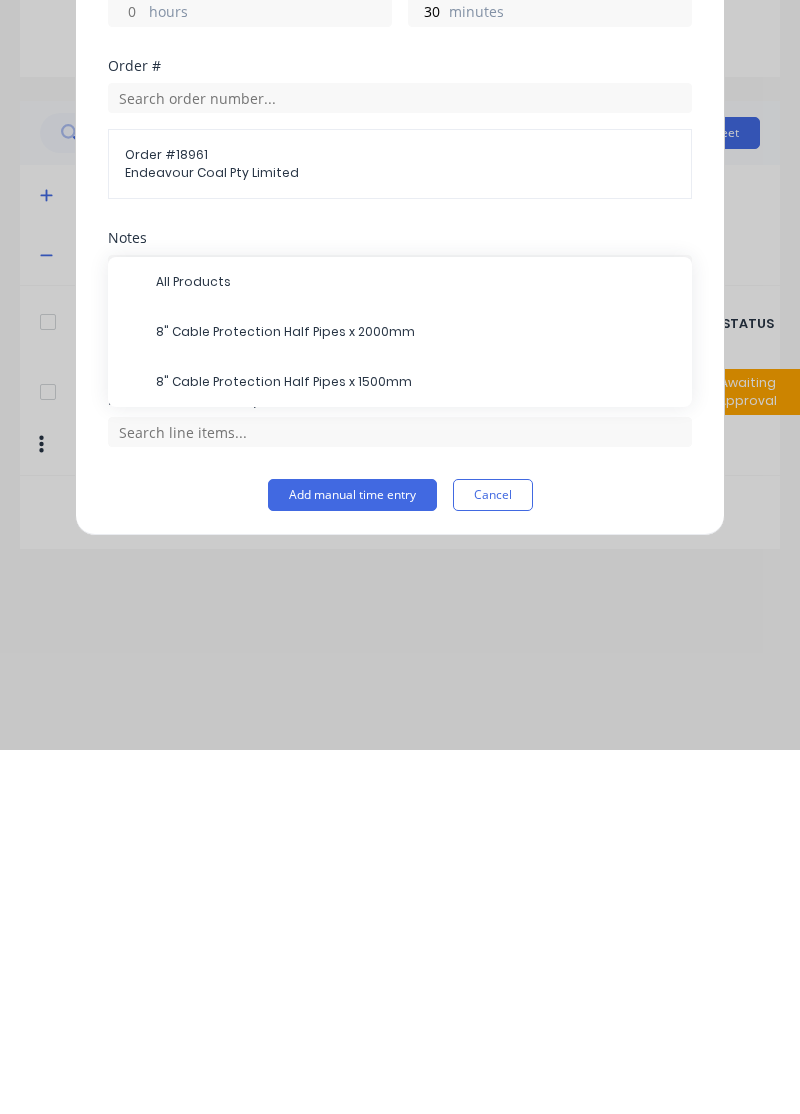 click on "8" Cable Protection Half Pipes x 2000mm" at bounding box center [416, 696] 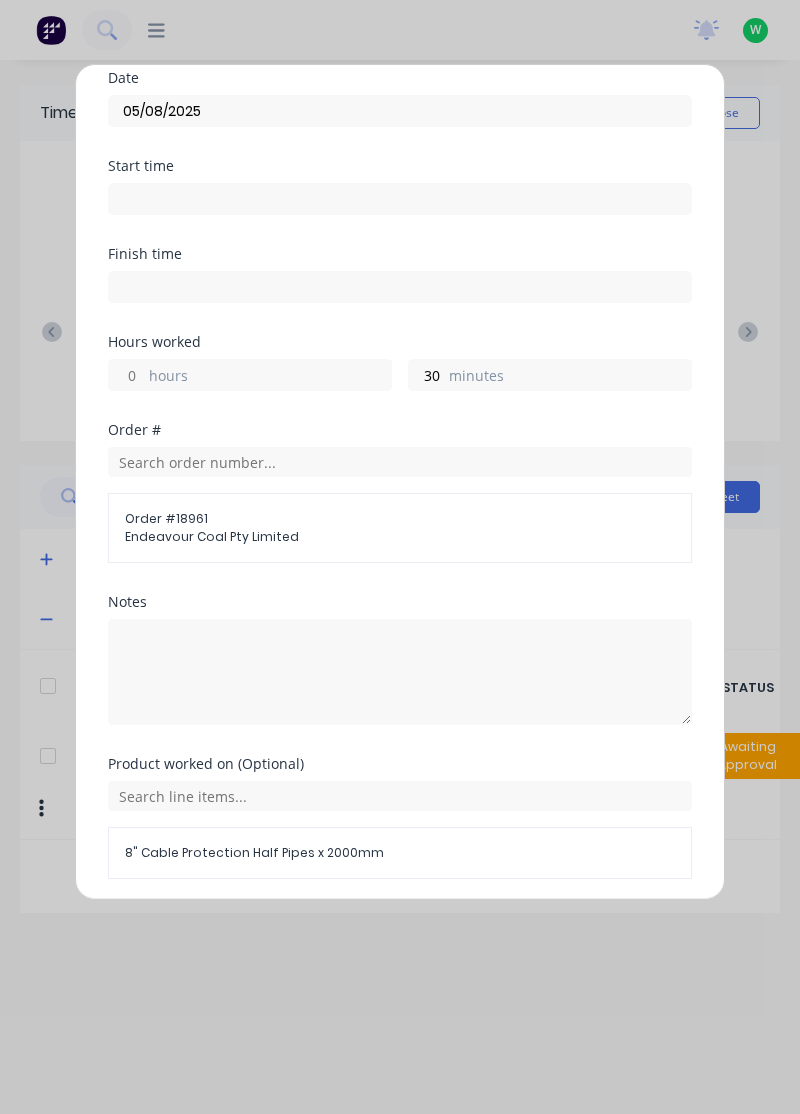 scroll, scrollTop: 145, scrollLeft: 0, axis: vertical 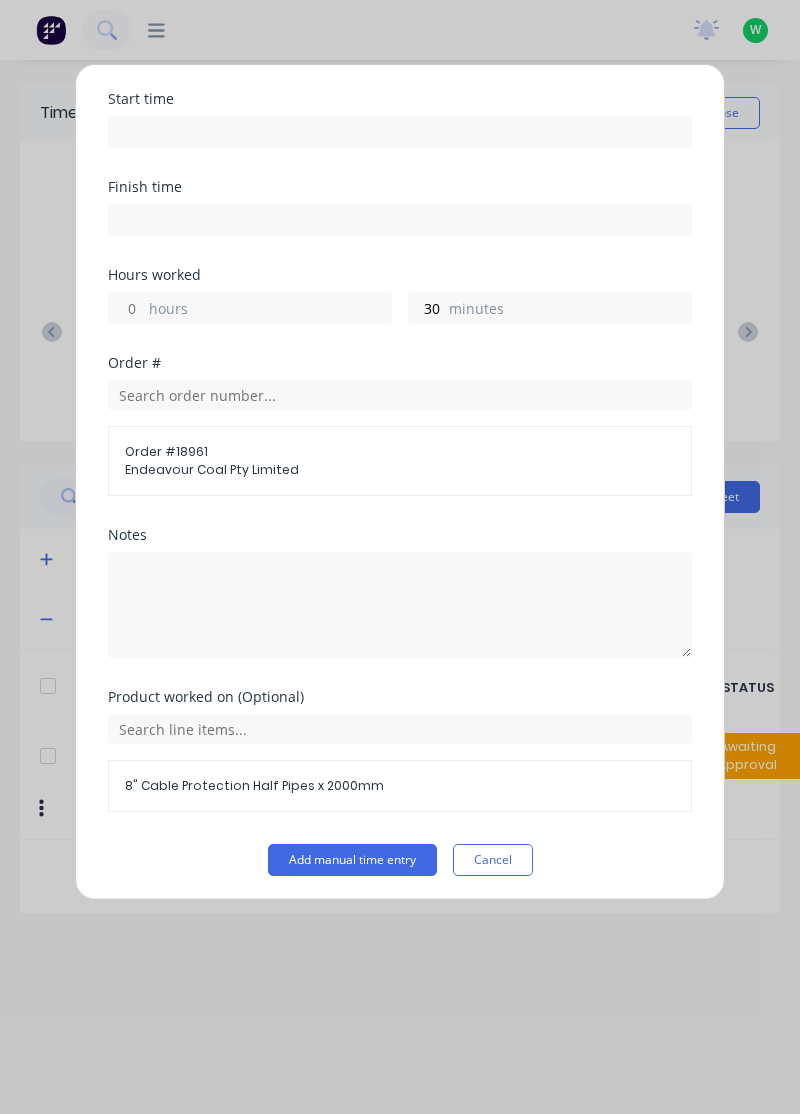 click on "Add manual time entry" at bounding box center (352, 860) 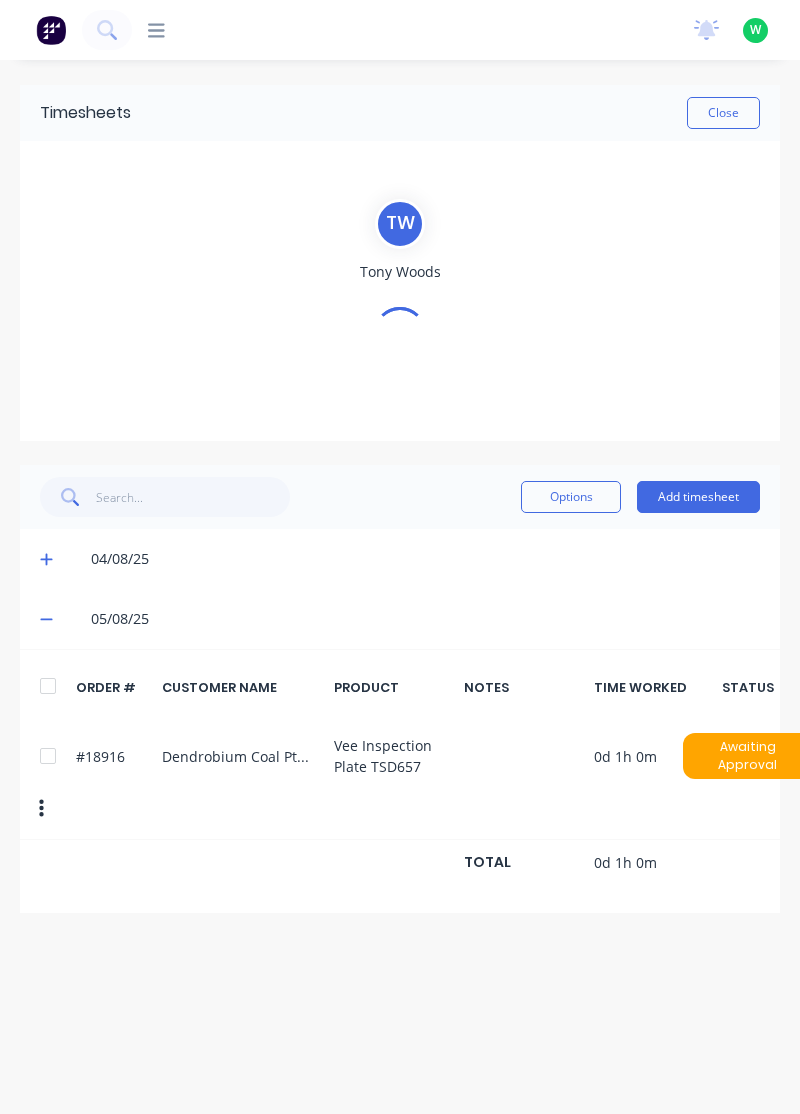 scroll, scrollTop: 0, scrollLeft: 0, axis: both 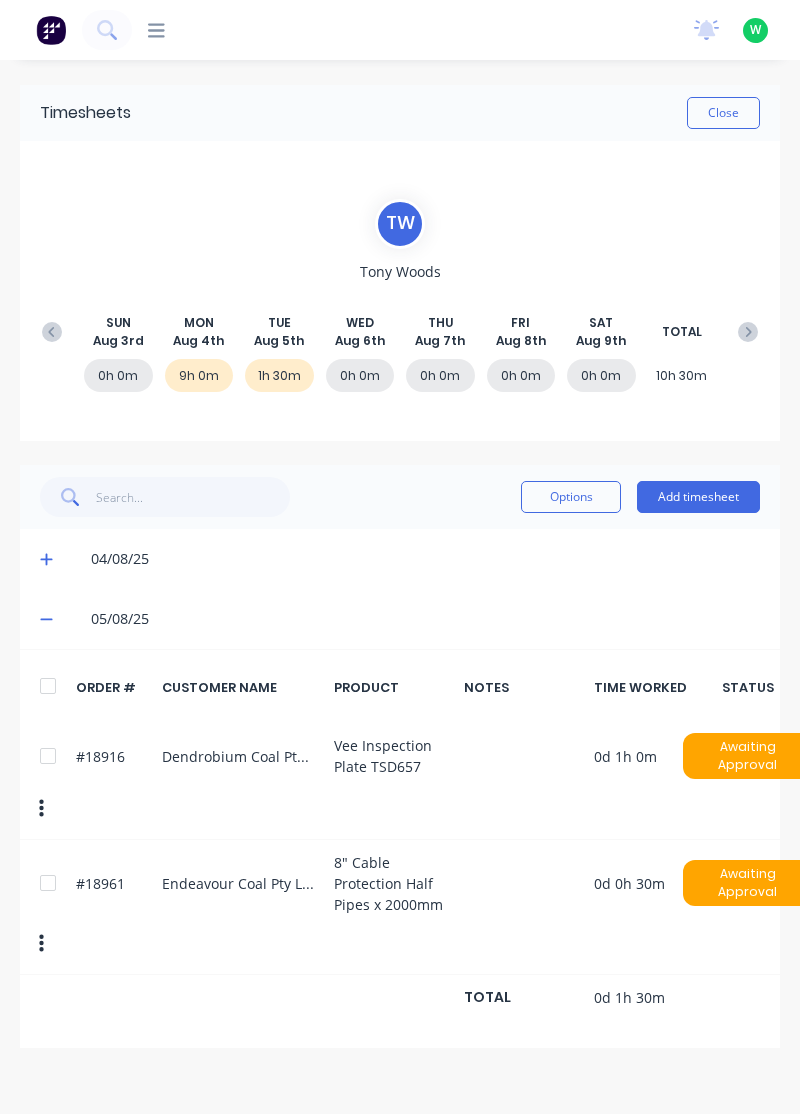 click on "Add timesheet" at bounding box center [698, 497] 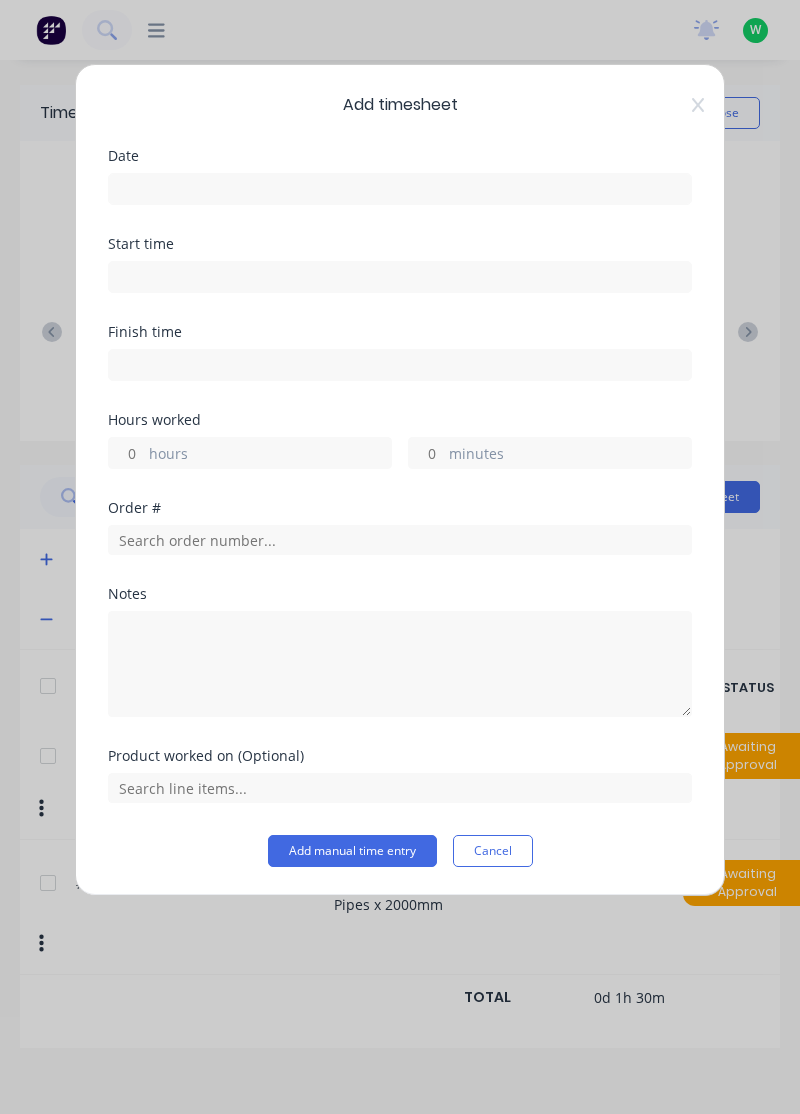 click at bounding box center [400, 189] 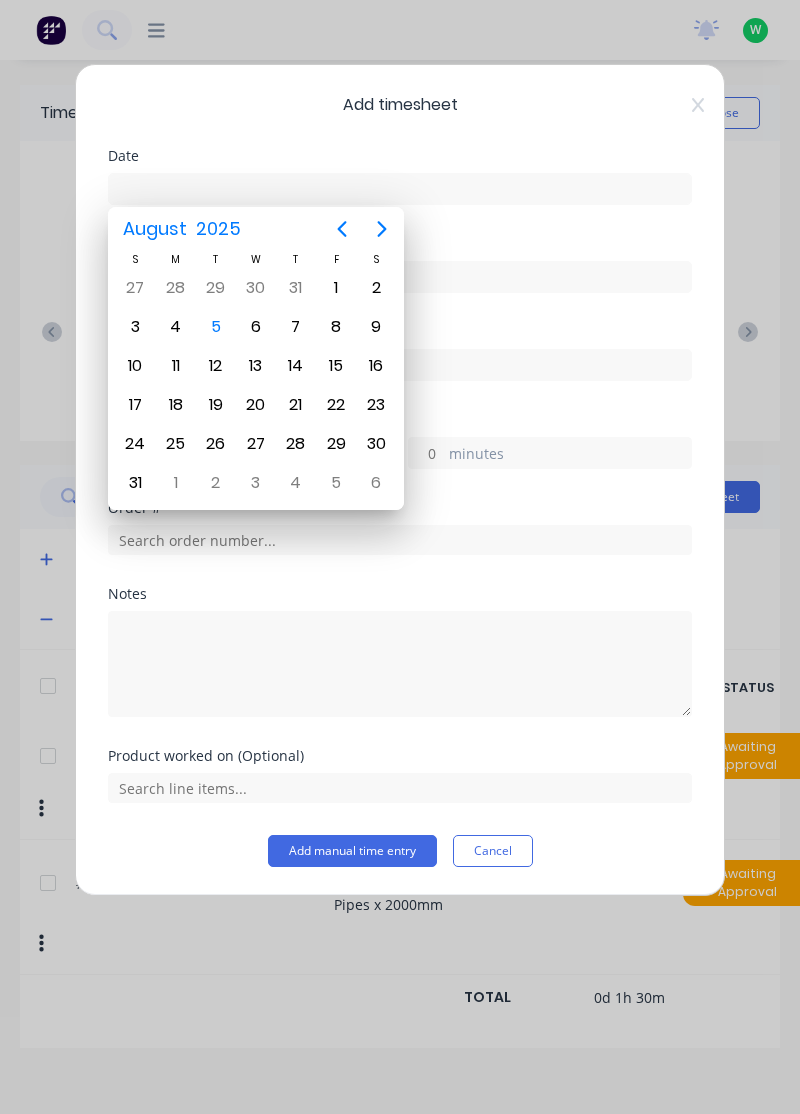 click on "5" at bounding box center (216, 327) 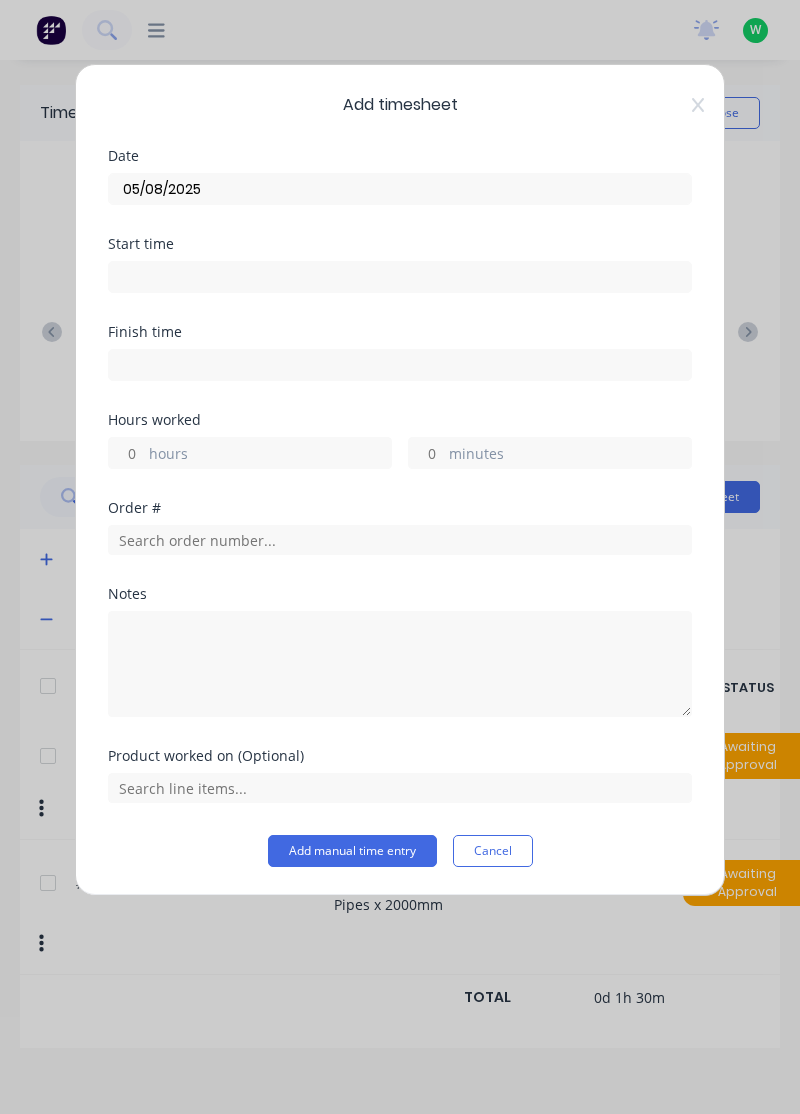 click on "minutes" at bounding box center (570, 455) 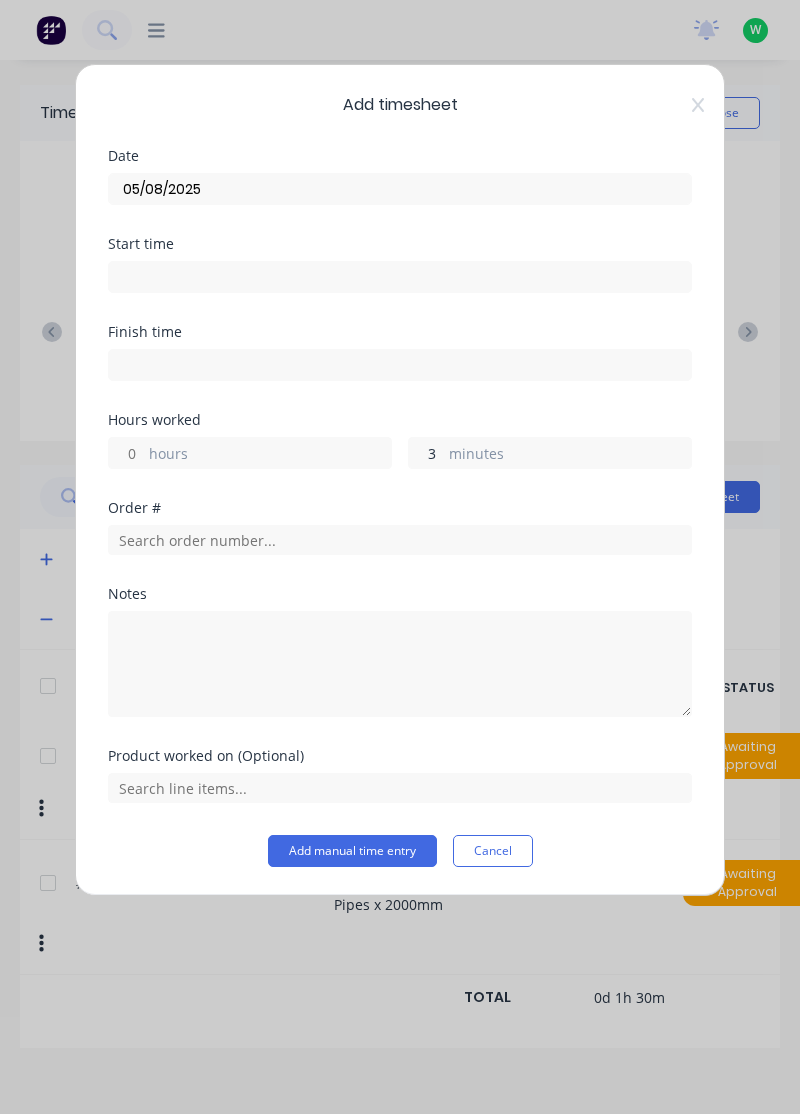 type on "30" 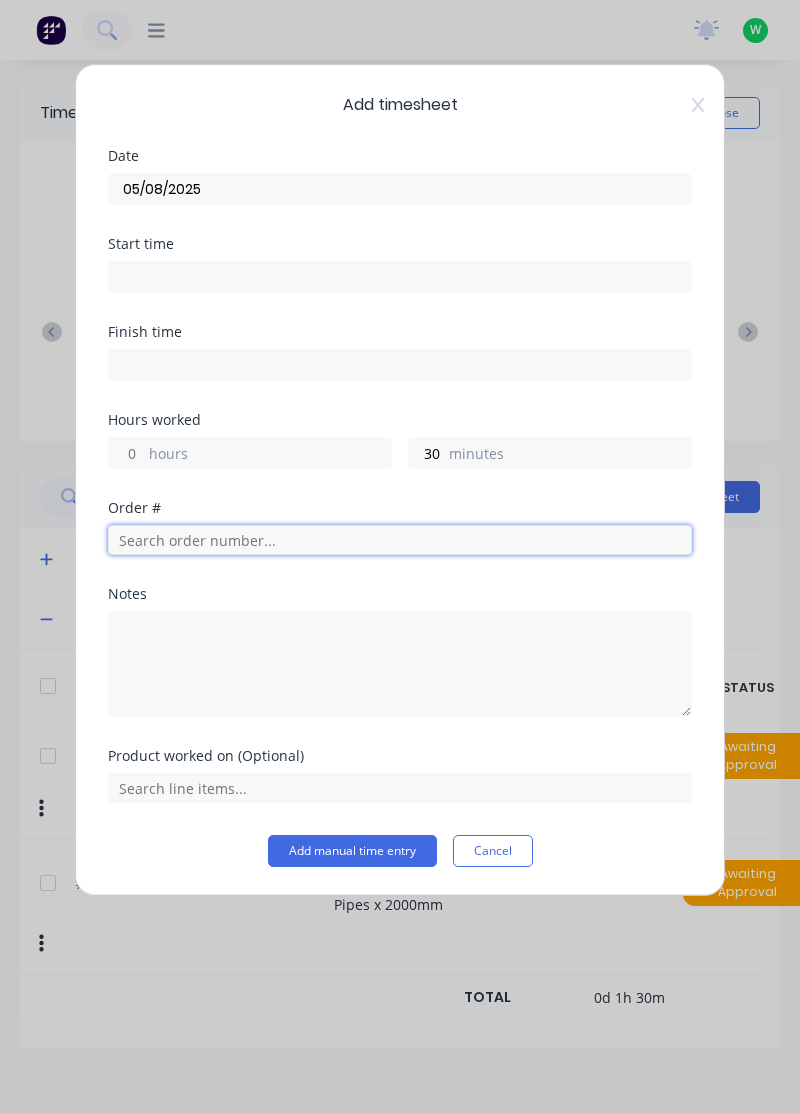 click at bounding box center (400, 540) 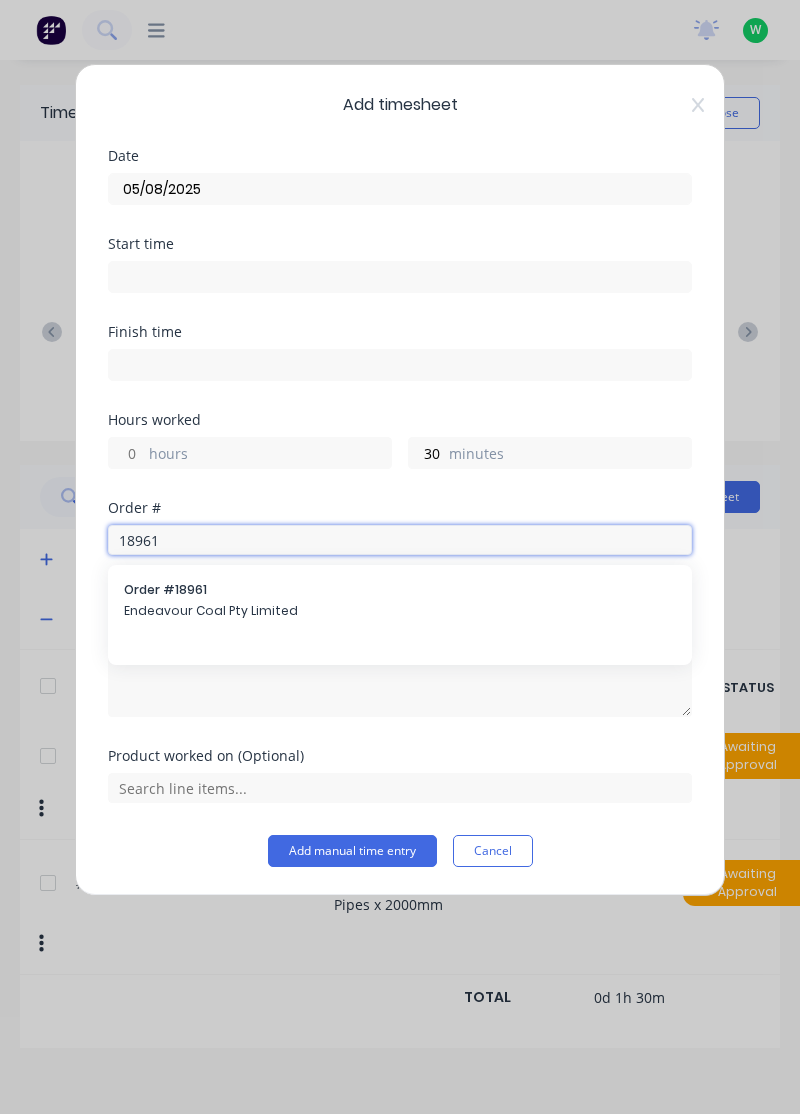 type on "18961" 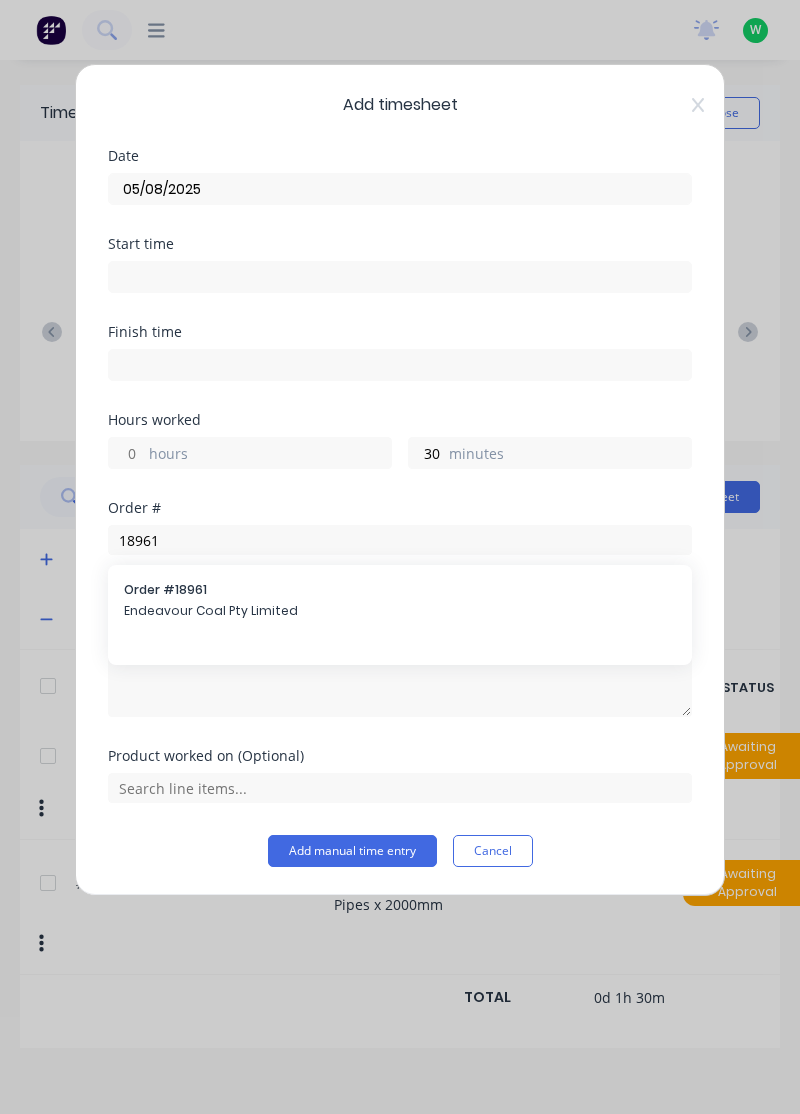 click on "Order # 18961 Endeavour Coal Pty Limited" at bounding box center (400, 602) 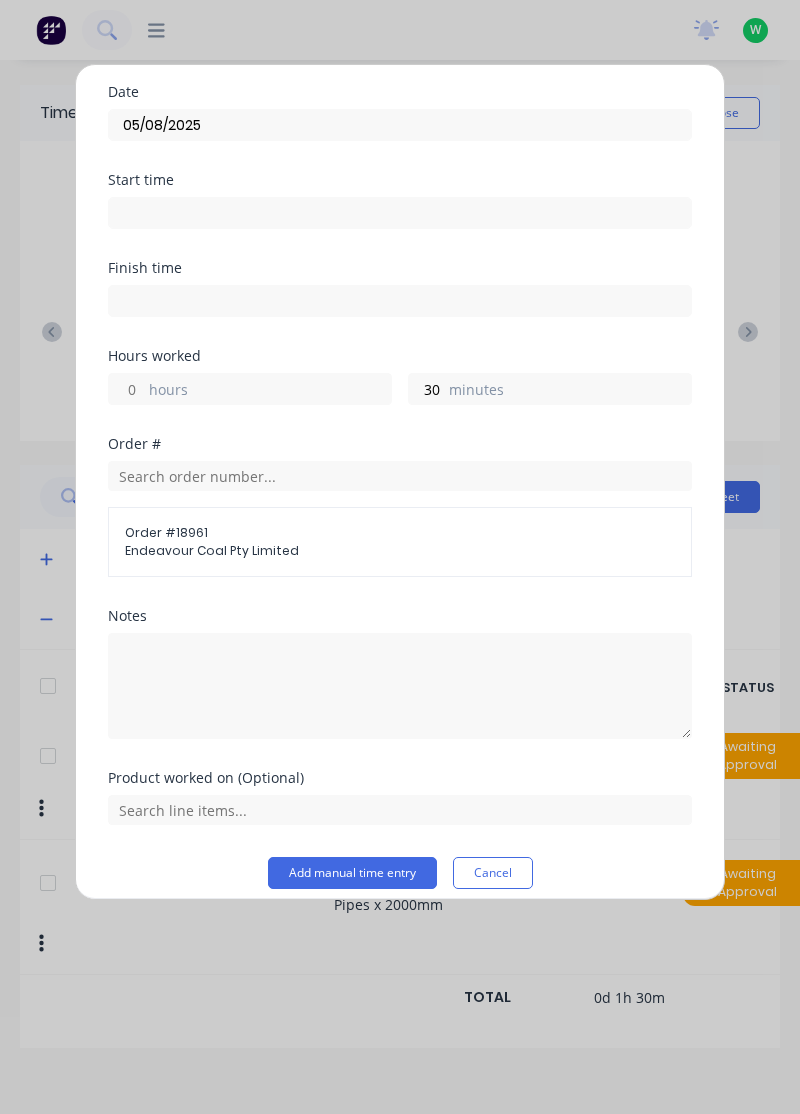 scroll, scrollTop: 62, scrollLeft: 0, axis: vertical 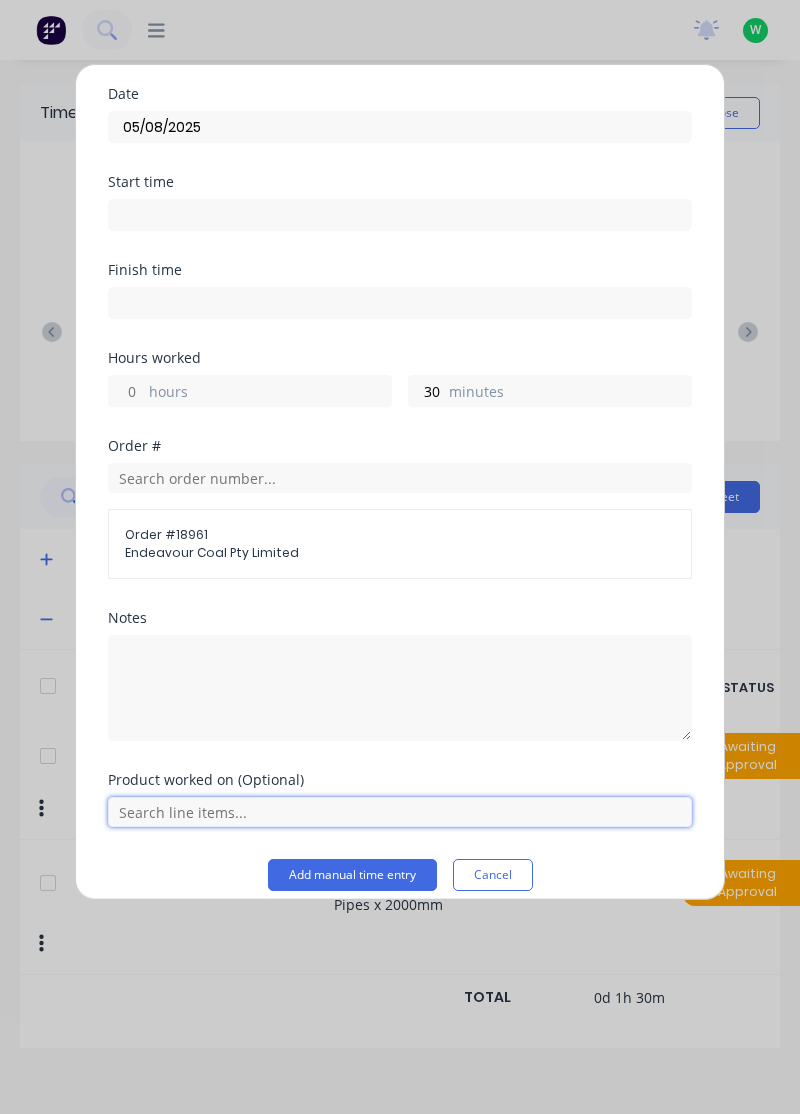 click at bounding box center (400, 812) 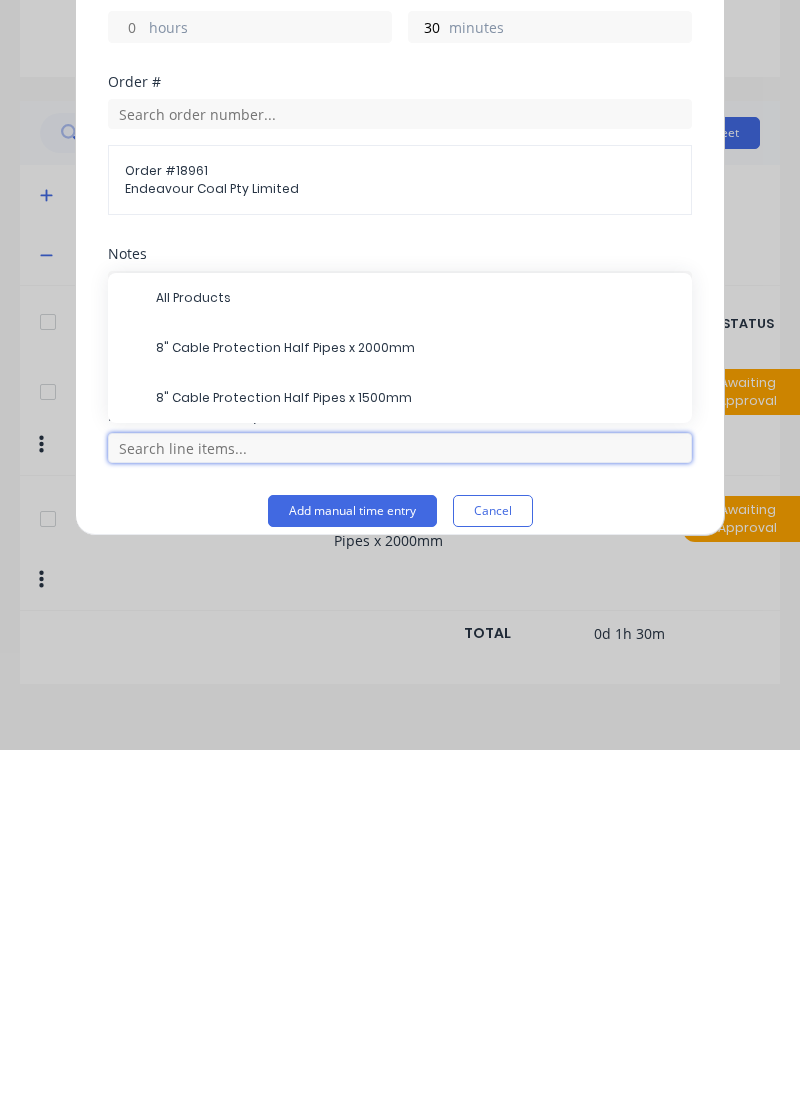 scroll, scrollTop: 69, scrollLeft: 0, axis: vertical 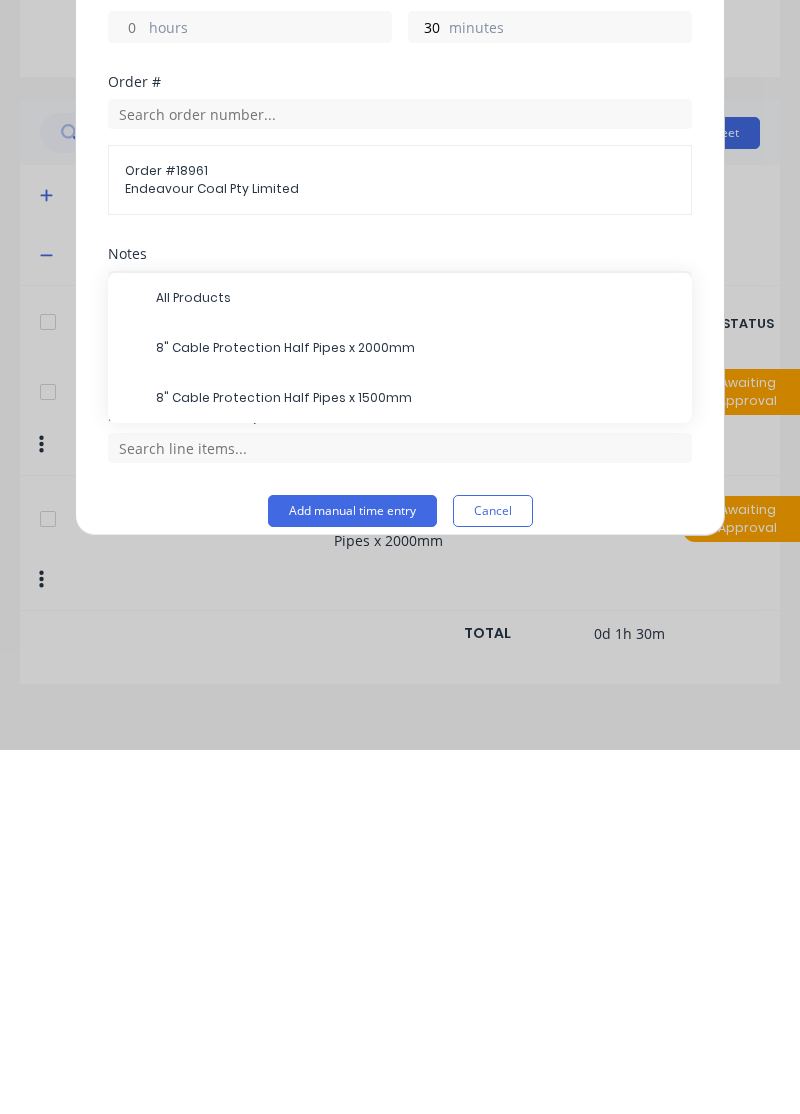 click on "8" Cable Protection Half Pipes x 1500mm" at bounding box center [416, 762] 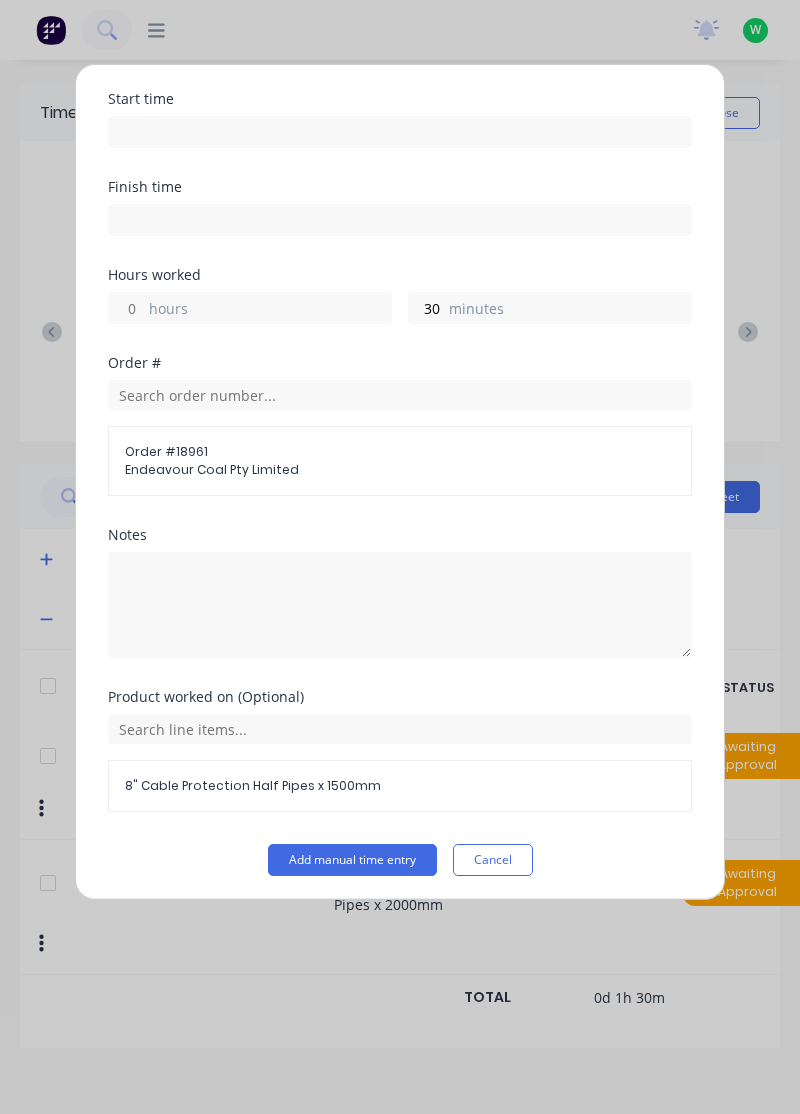 scroll, scrollTop: 138, scrollLeft: 0, axis: vertical 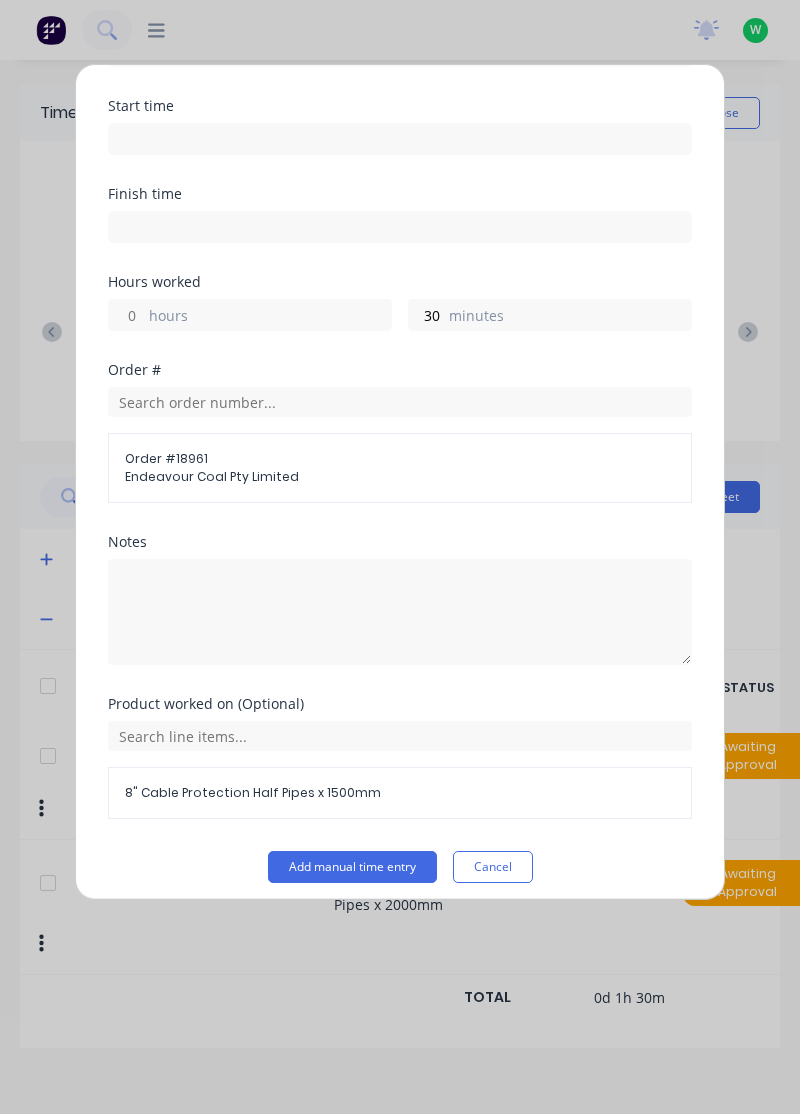 click on "Add manual time entry" at bounding box center [352, 867] 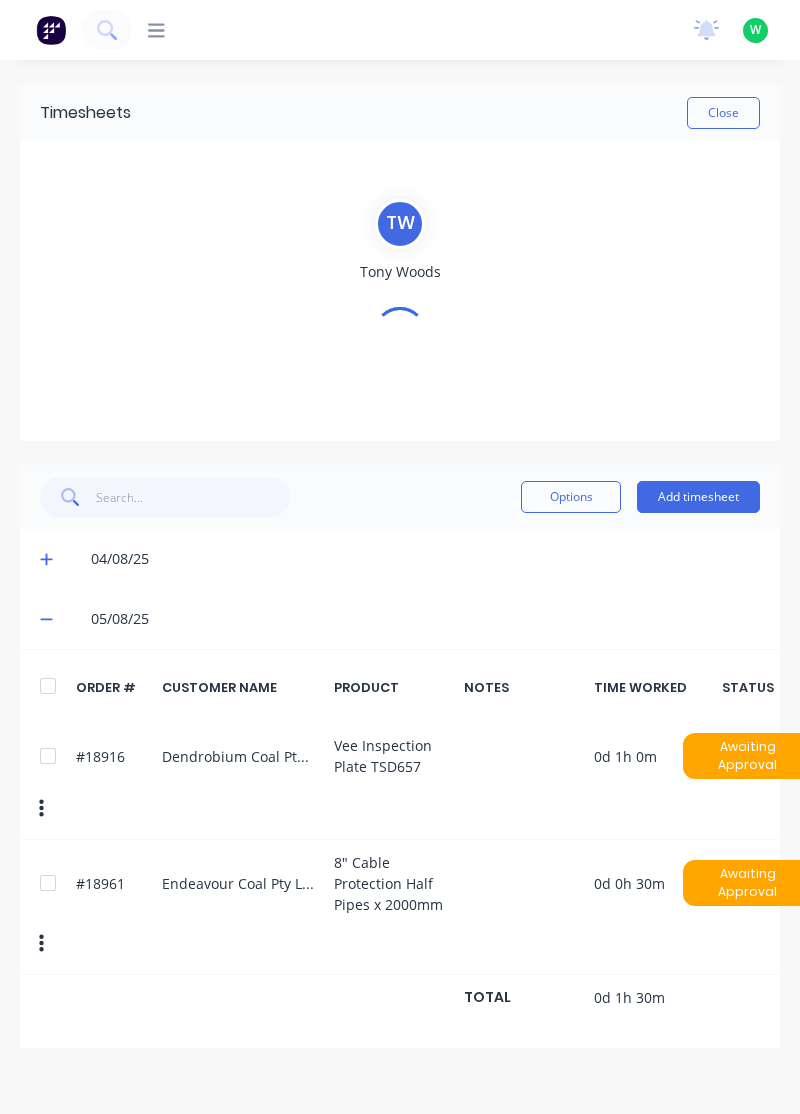 scroll, scrollTop: 0, scrollLeft: 0, axis: both 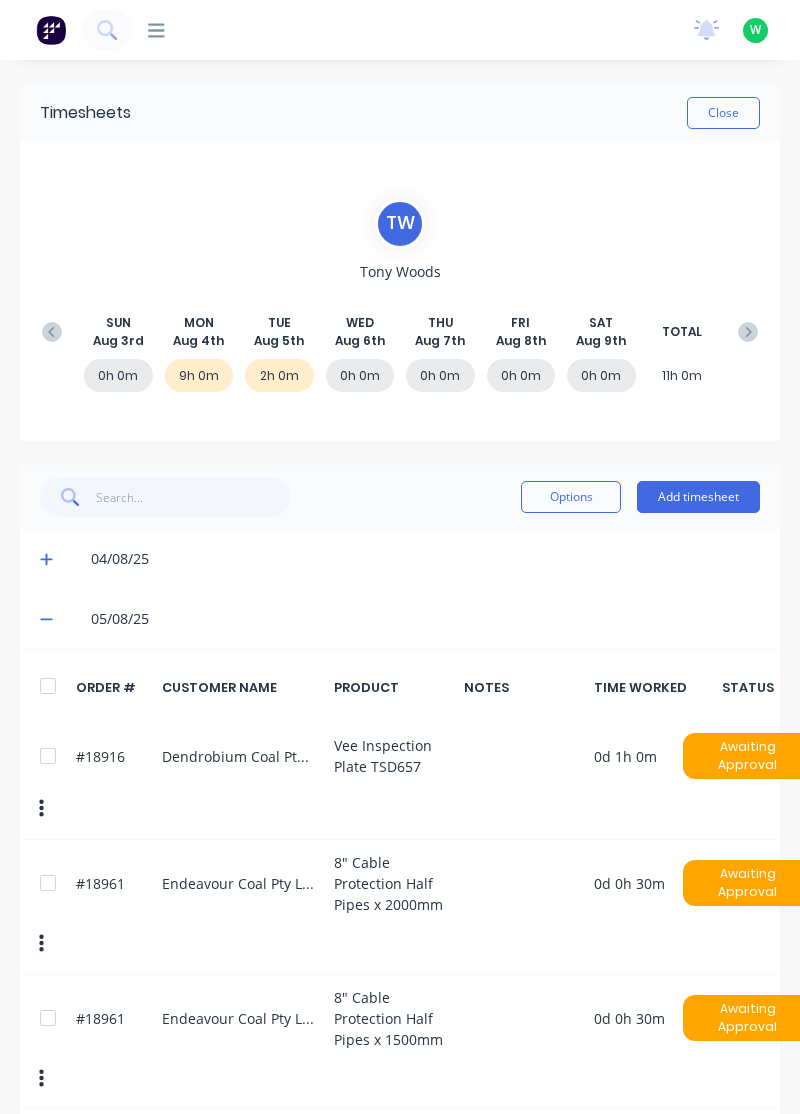 click on "Add timesheet" at bounding box center (698, 497) 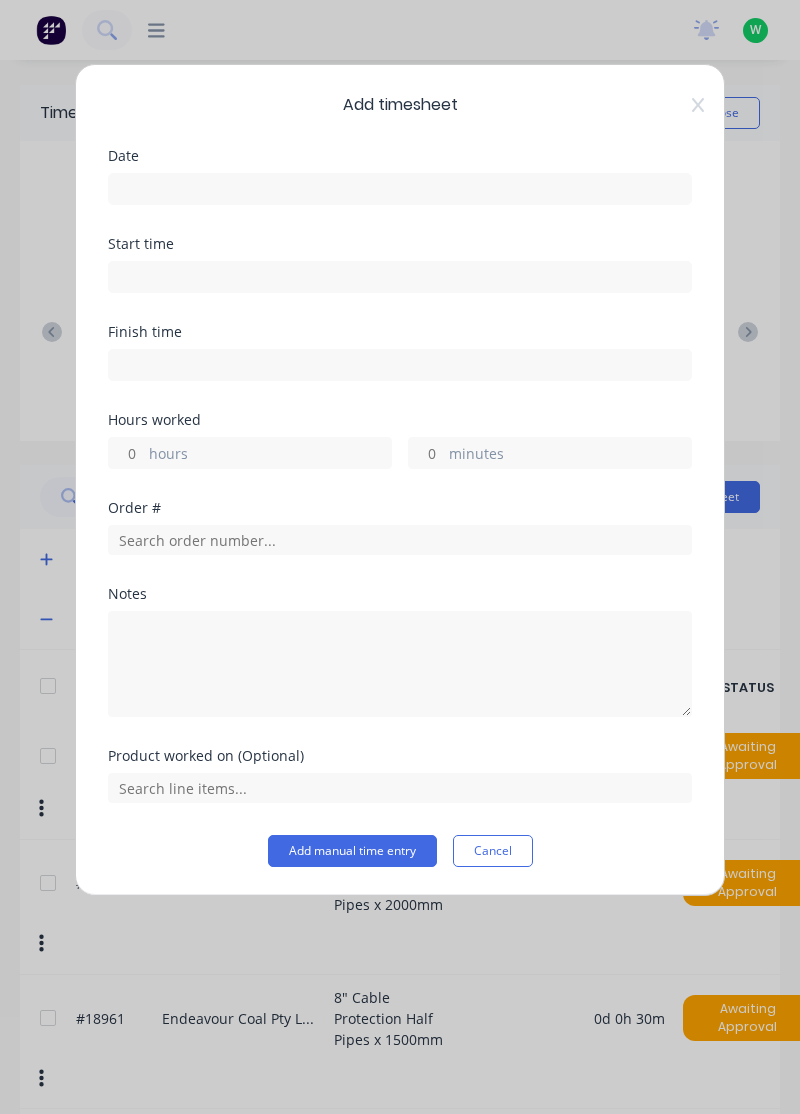 click at bounding box center [400, 189] 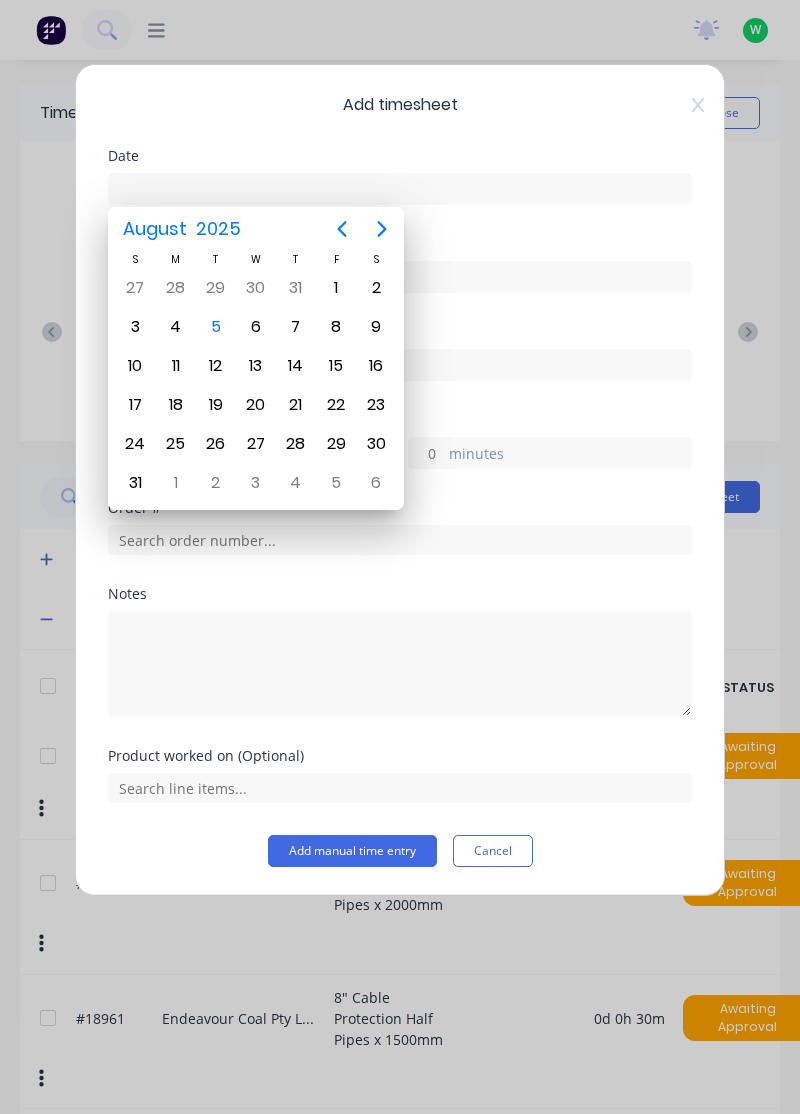 click on "5" at bounding box center [216, 327] 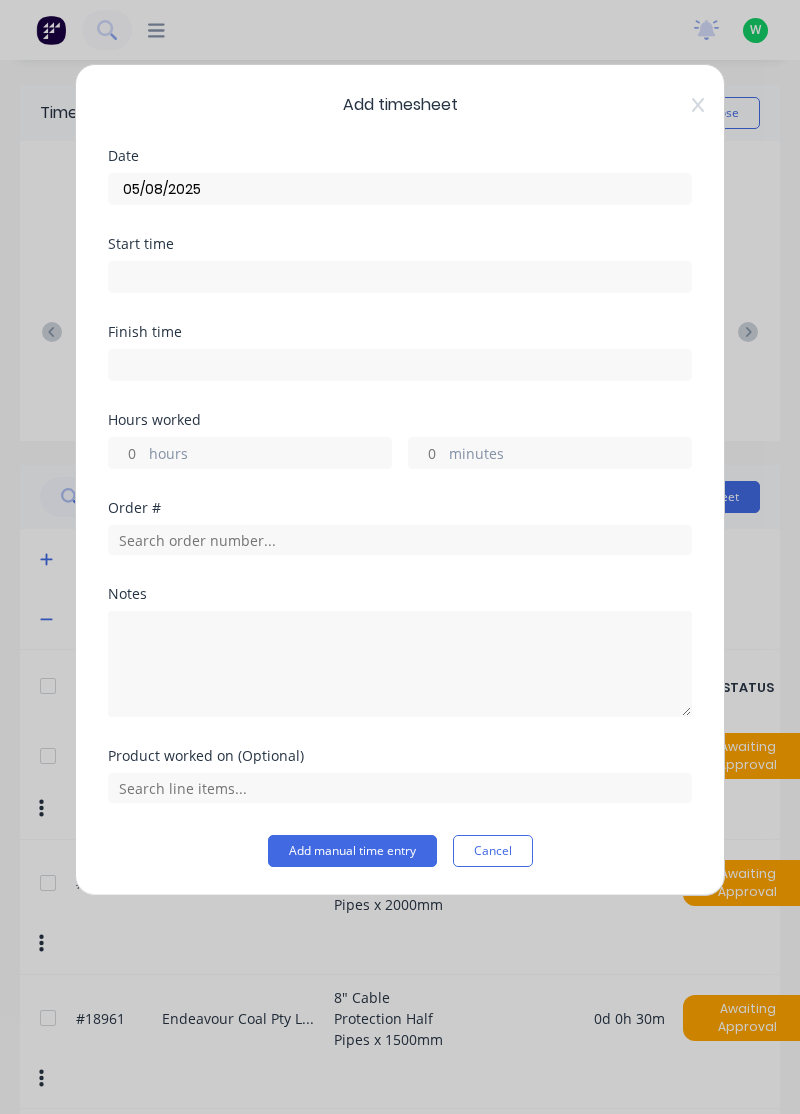 click on "hours" at bounding box center [270, 455] 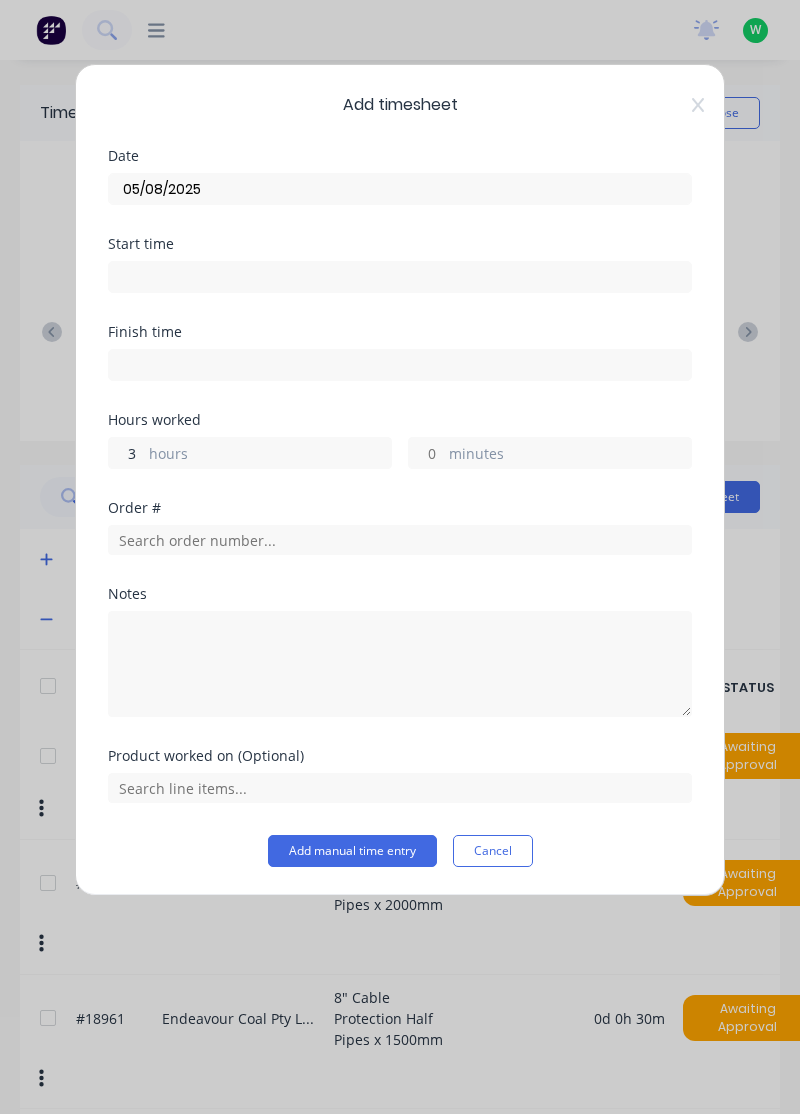 type on "3" 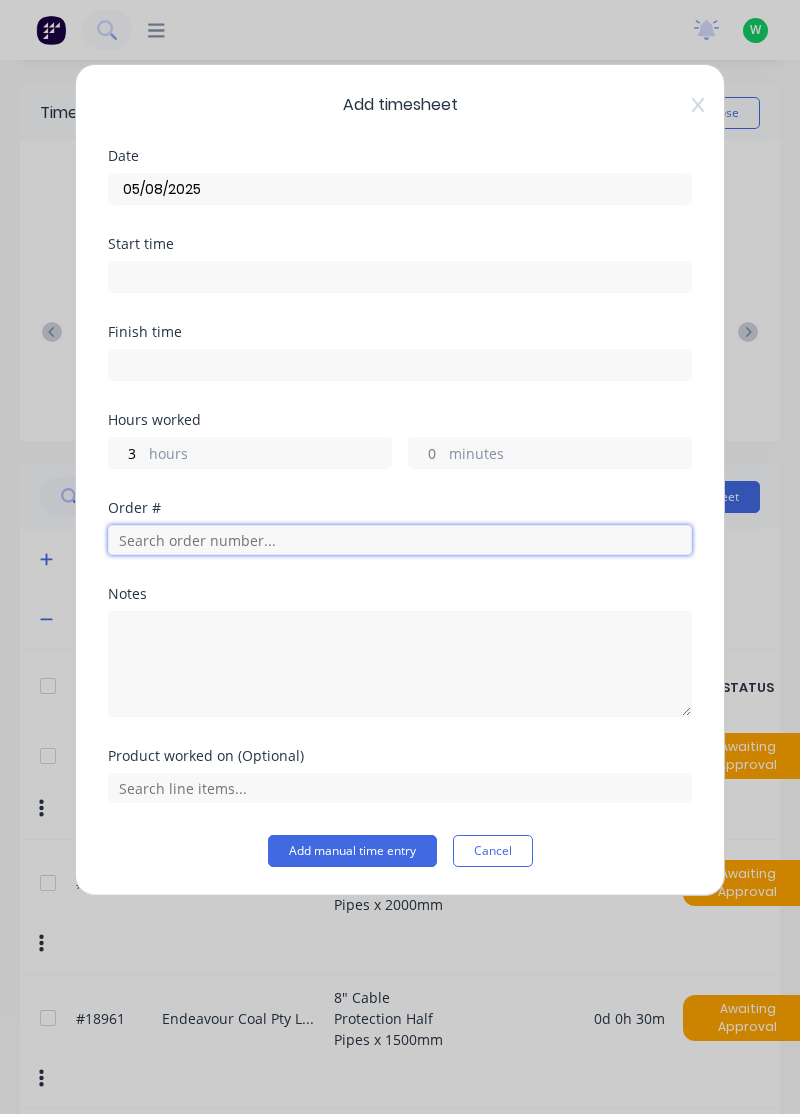 click at bounding box center [400, 540] 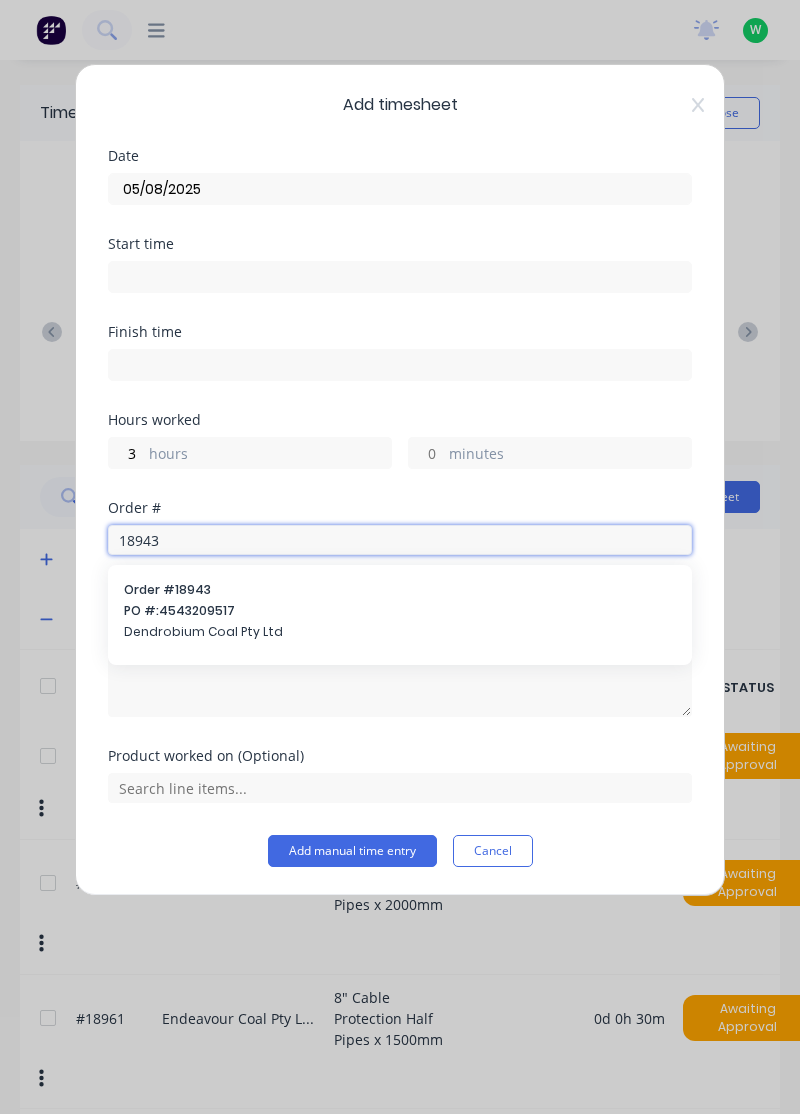 type on "18943" 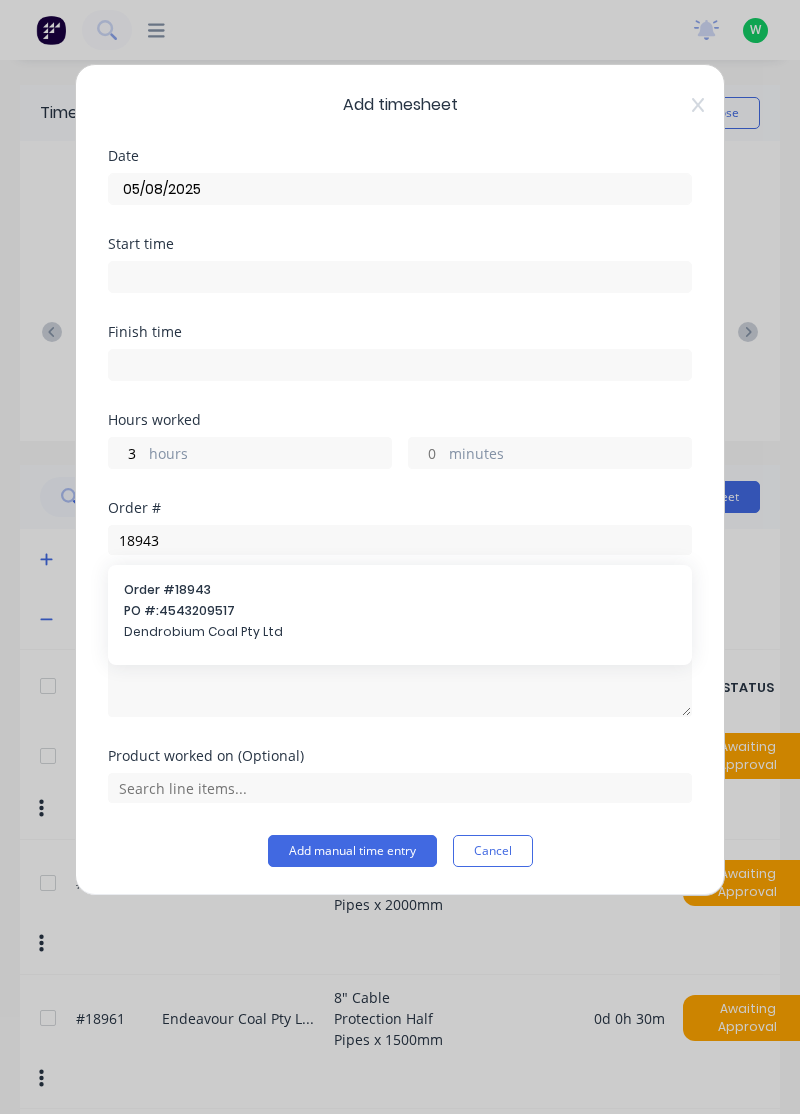 click on "PO #:  [NUMBER]" at bounding box center (400, 611) 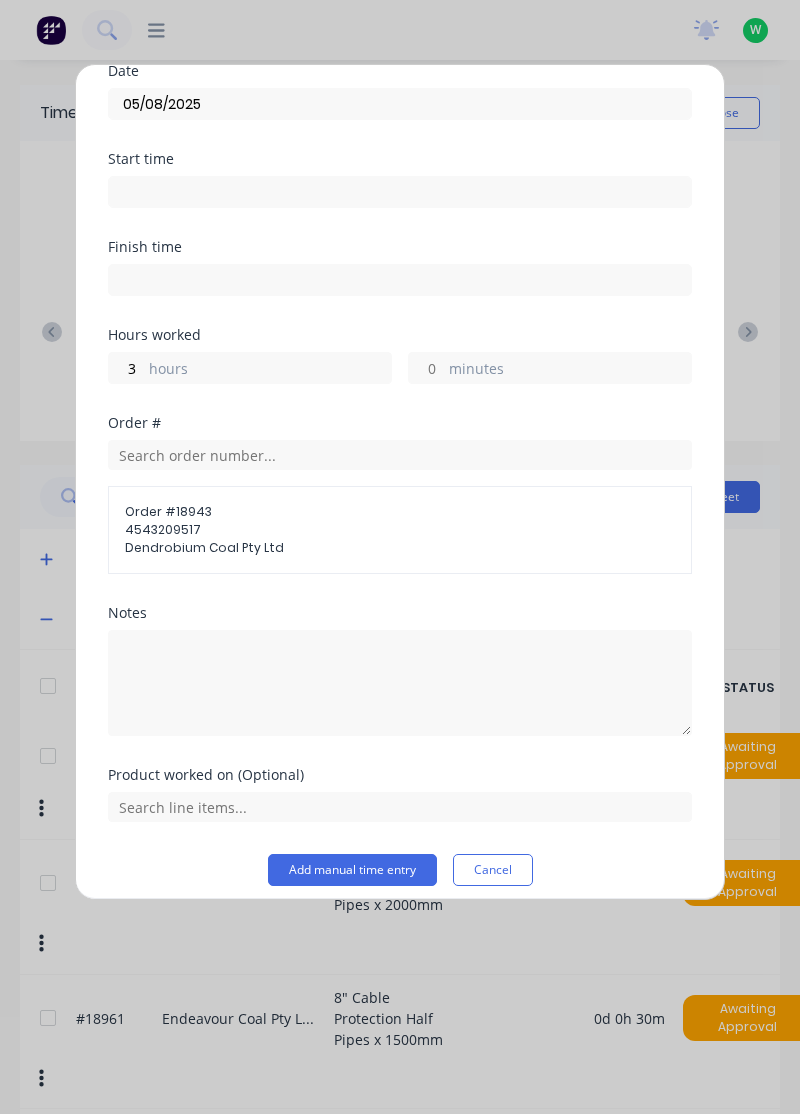 scroll, scrollTop: 96, scrollLeft: 0, axis: vertical 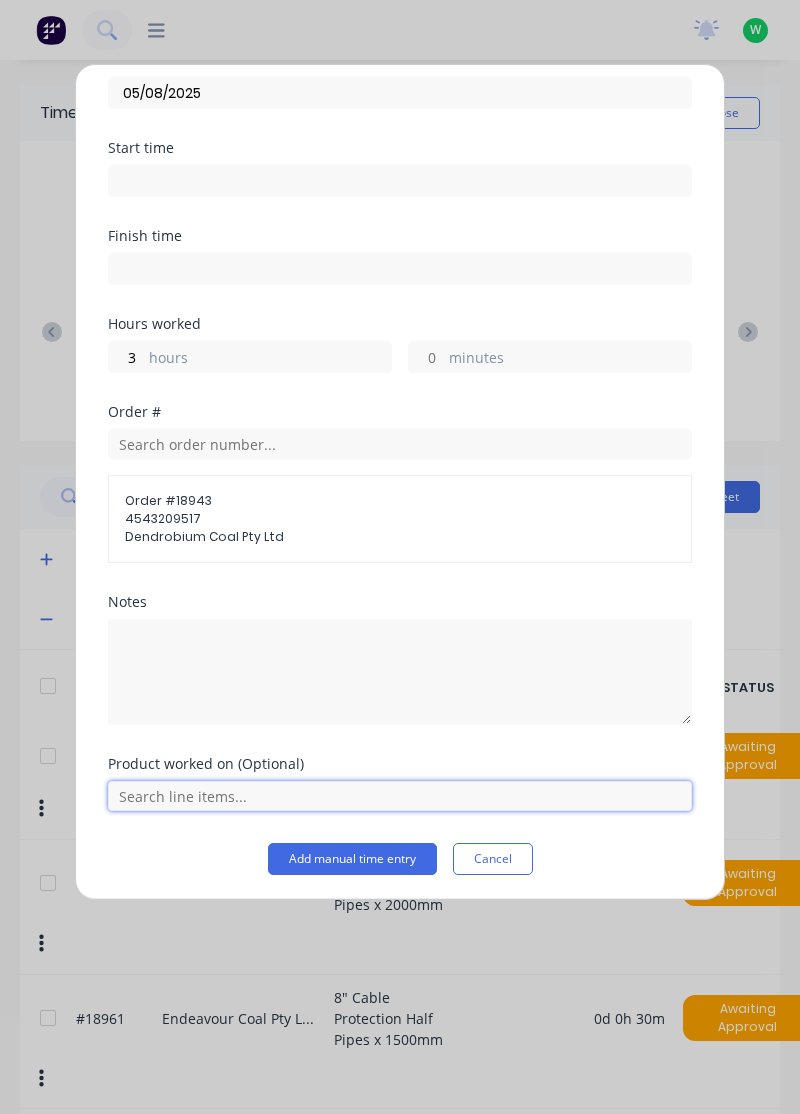 click at bounding box center [400, 796] 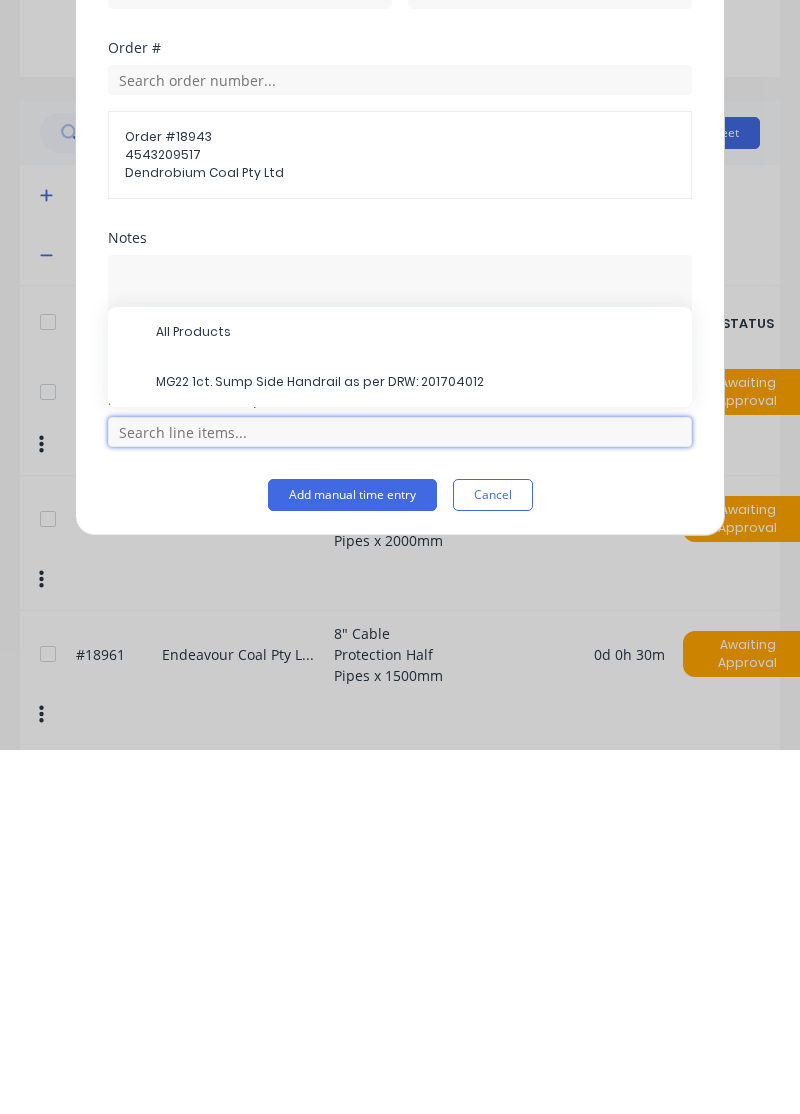 scroll, scrollTop: 53, scrollLeft: 0, axis: vertical 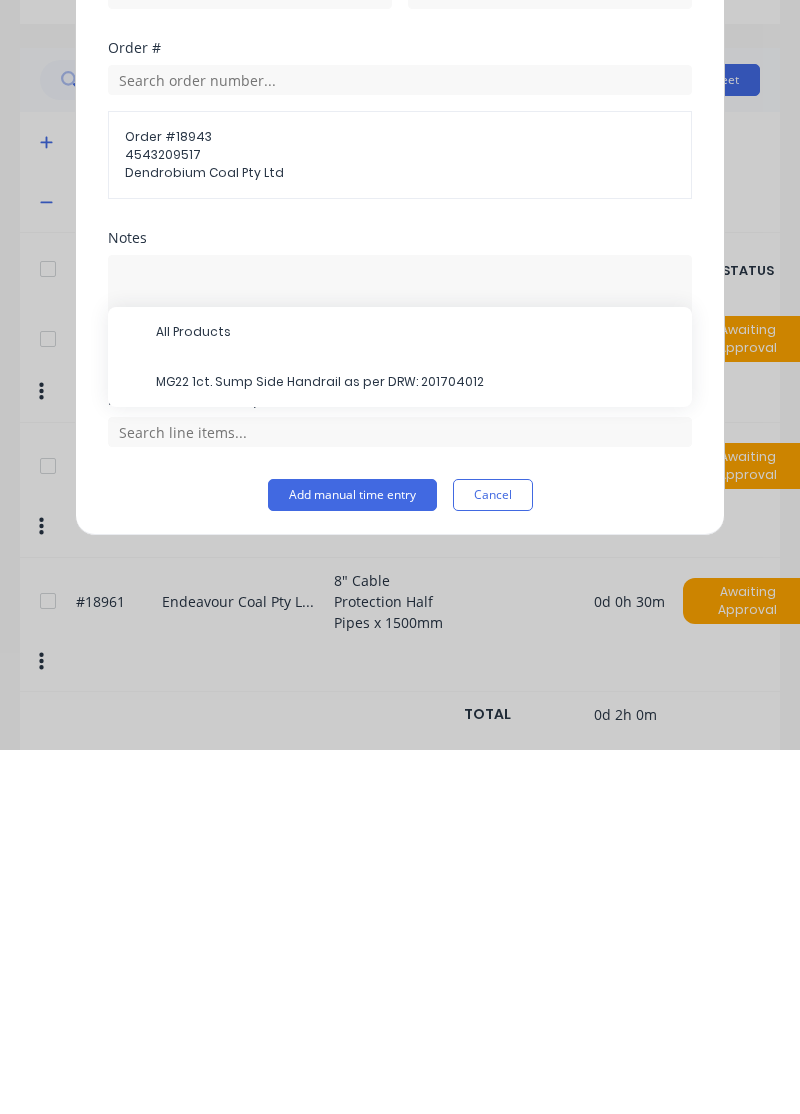 click on "MG22 1ct. Sump Side Handrail as per DRW: 201704012" at bounding box center [416, 746] 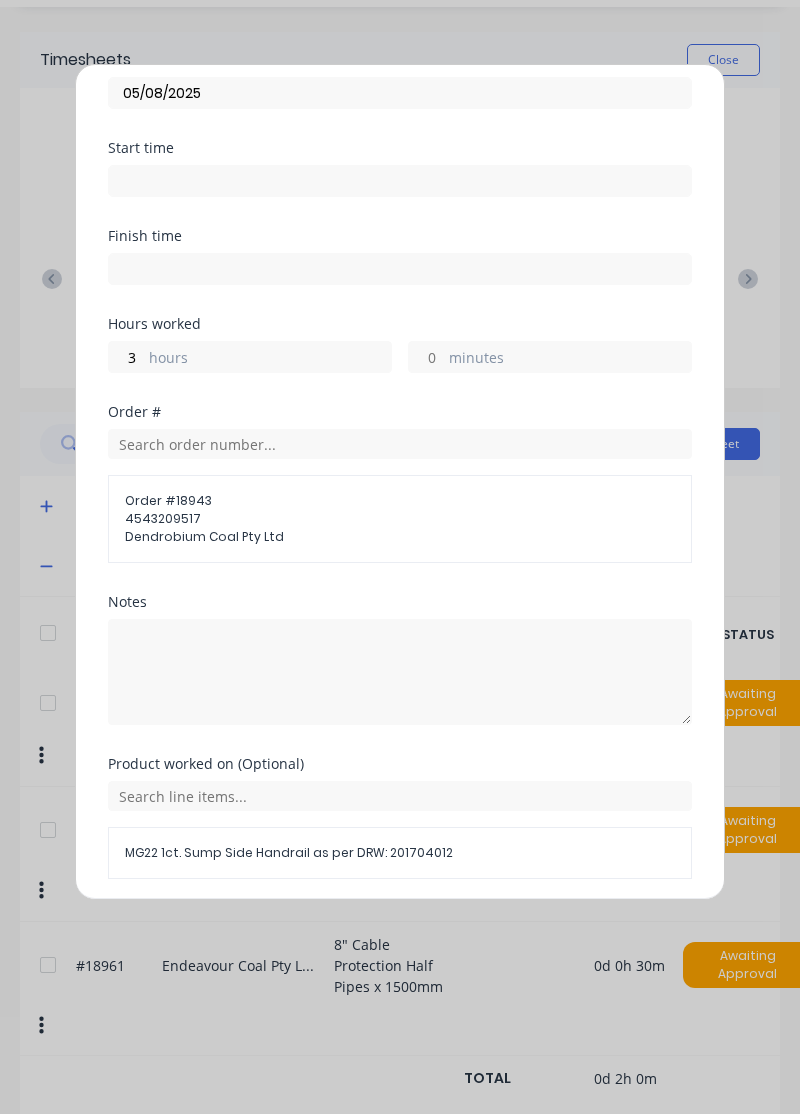 scroll, scrollTop: 163, scrollLeft: 0, axis: vertical 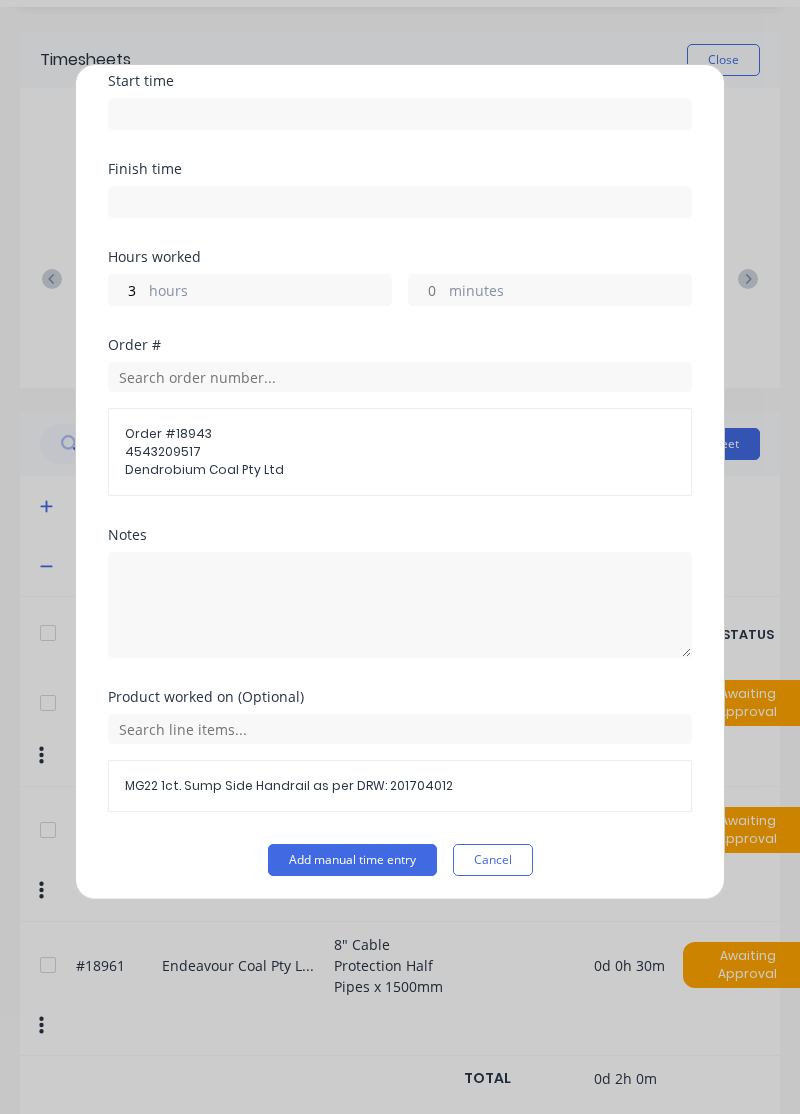 click on "Add manual time entry" at bounding box center (352, 860) 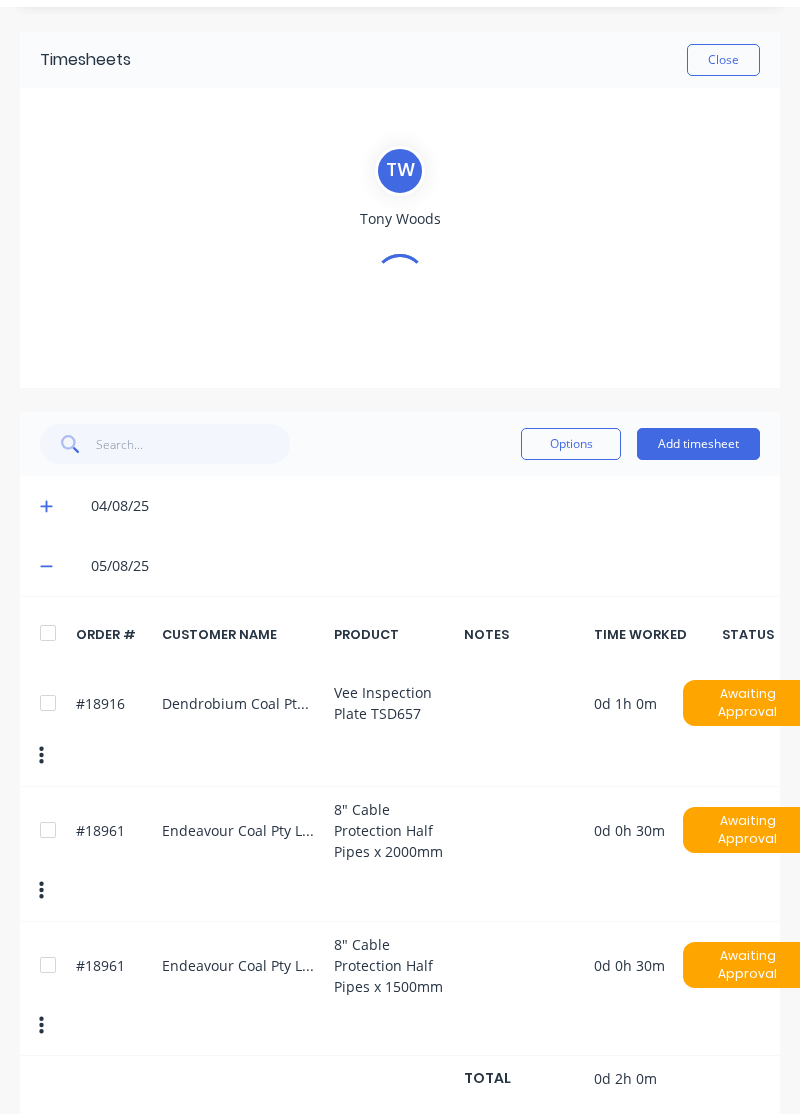 scroll, scrollTop: 0, scrollLeft: 0, axis: both 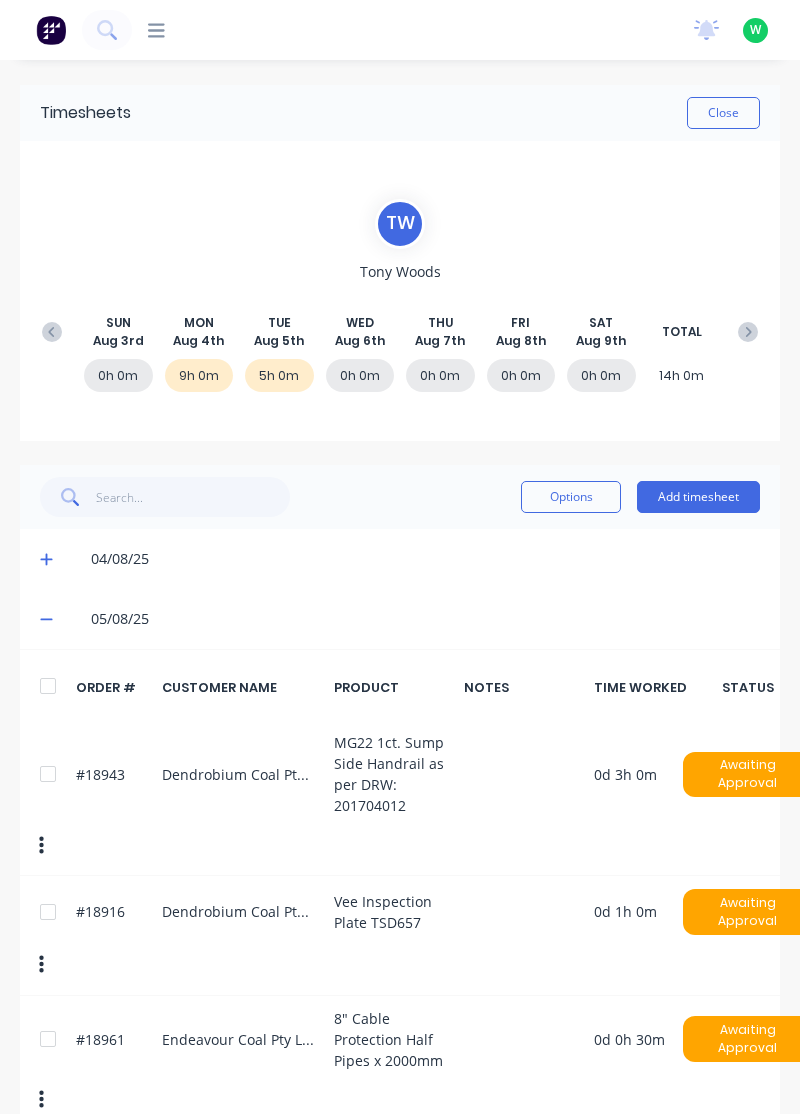 click on "Add timesheet" at bounding box center (698, 497) 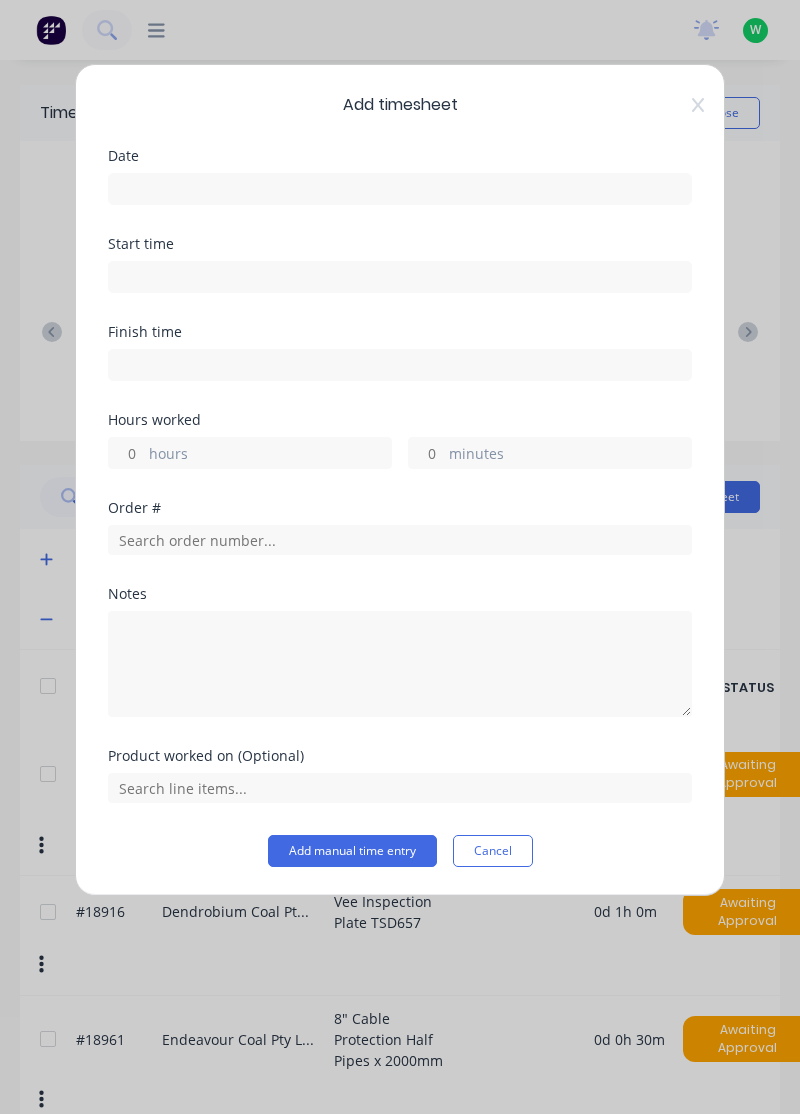 click at bounding box center [400, 189] 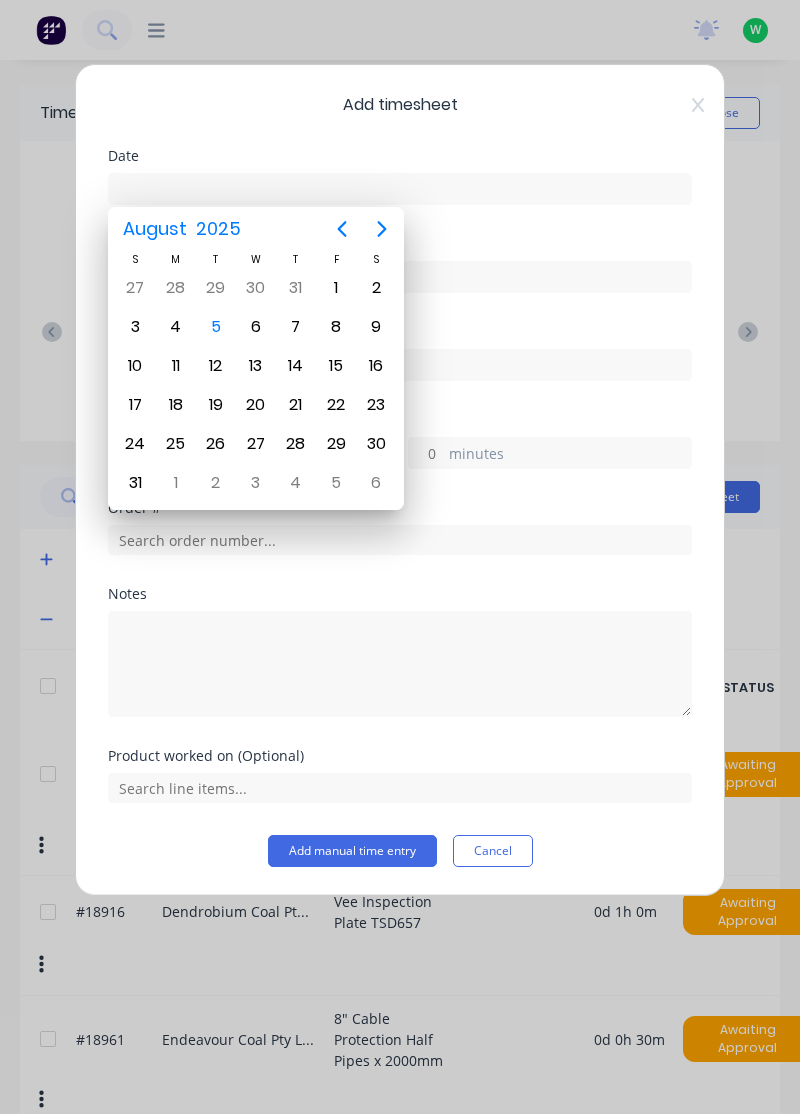click on "5" at bounding box center (216, 327) 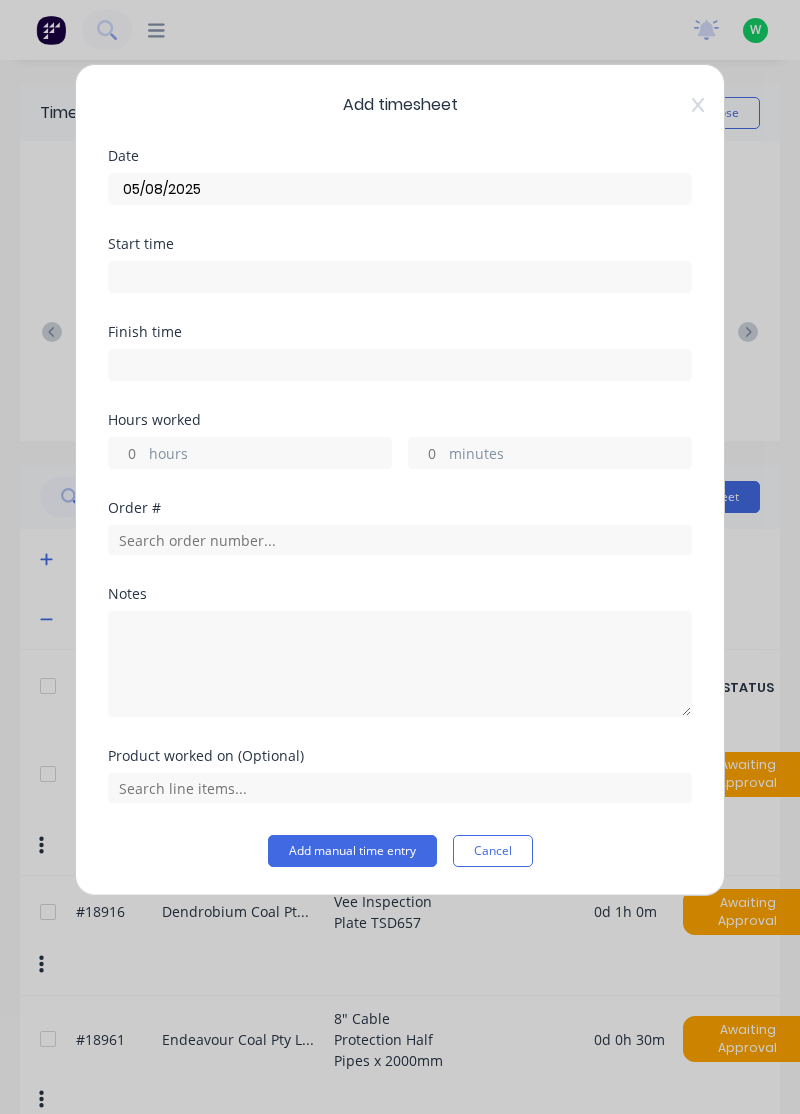 click on "hours" at bounding box center [270, 455] 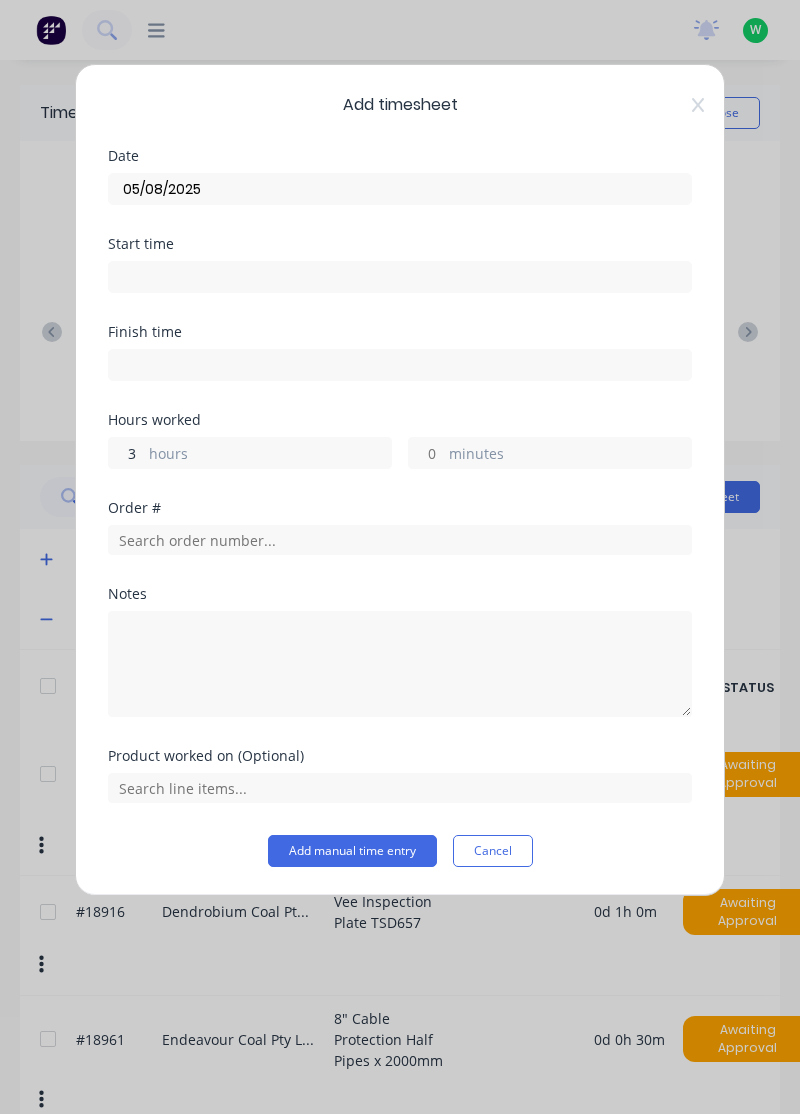 type on "3" 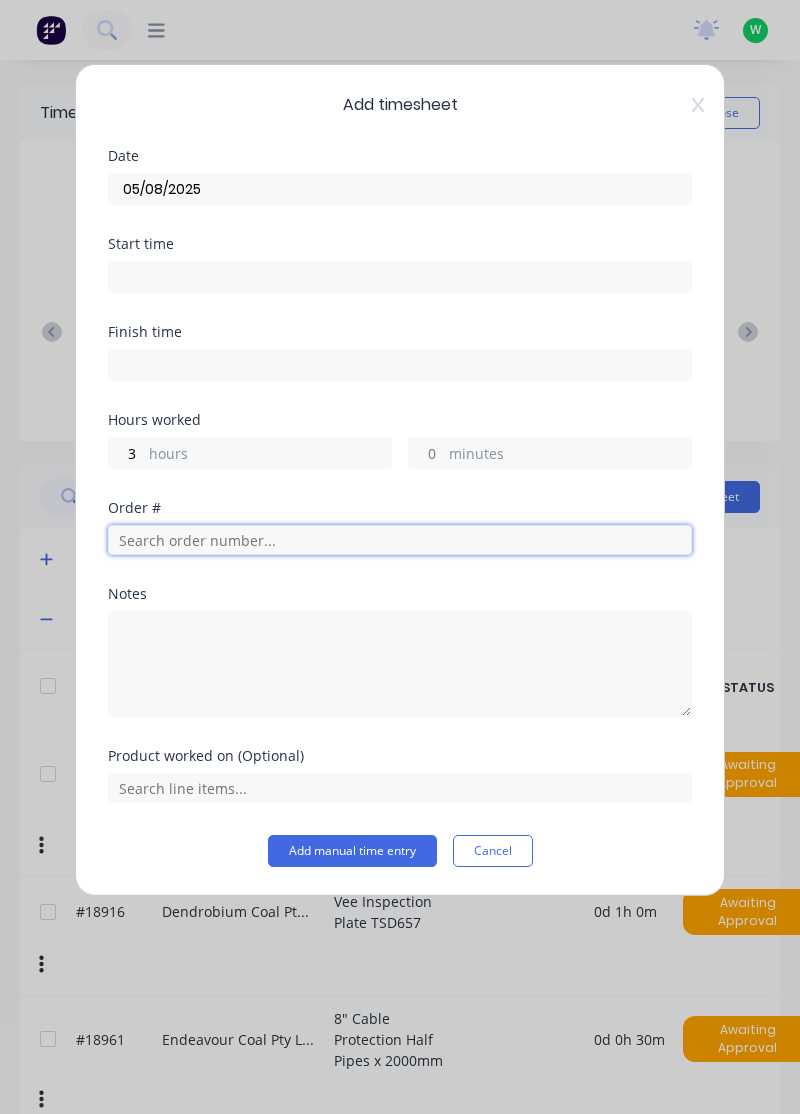 click at bounding box center [400, 540] 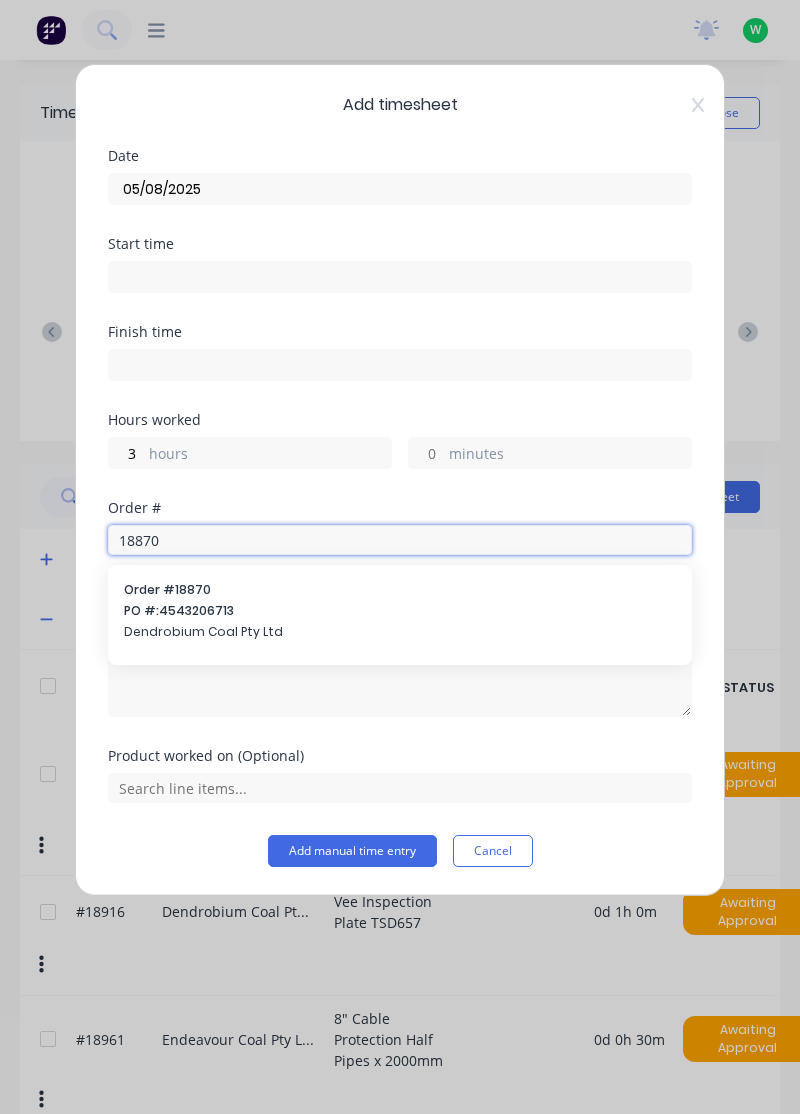 type on "18870" 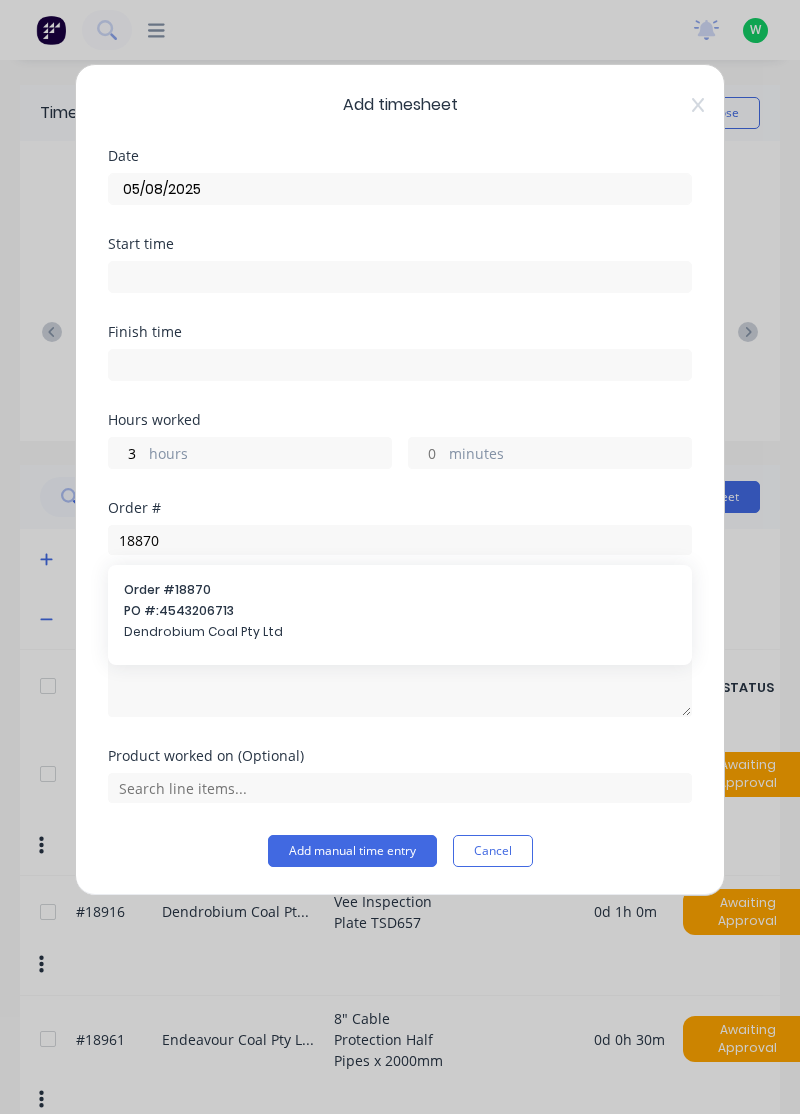 click on "PO #:  [NUMBER]" at bounding box center (400, 611) 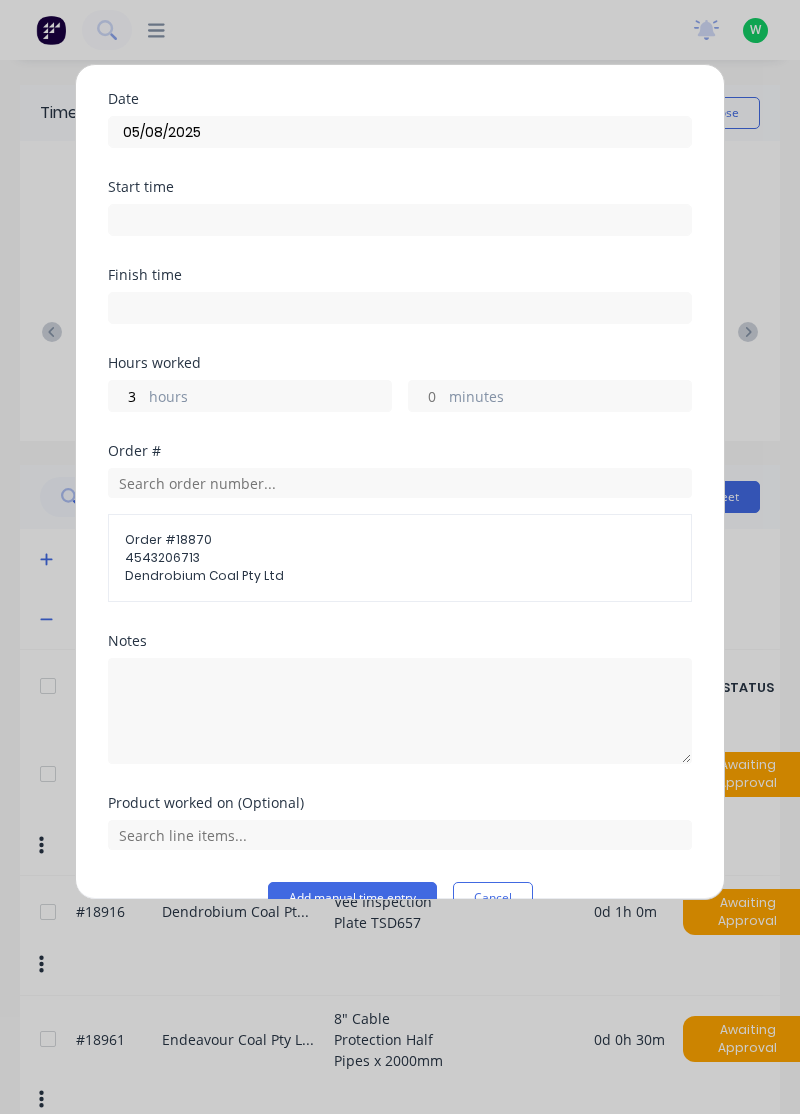 scroll, scrollTop: 54, scrollLeft: 0, axis: vertical 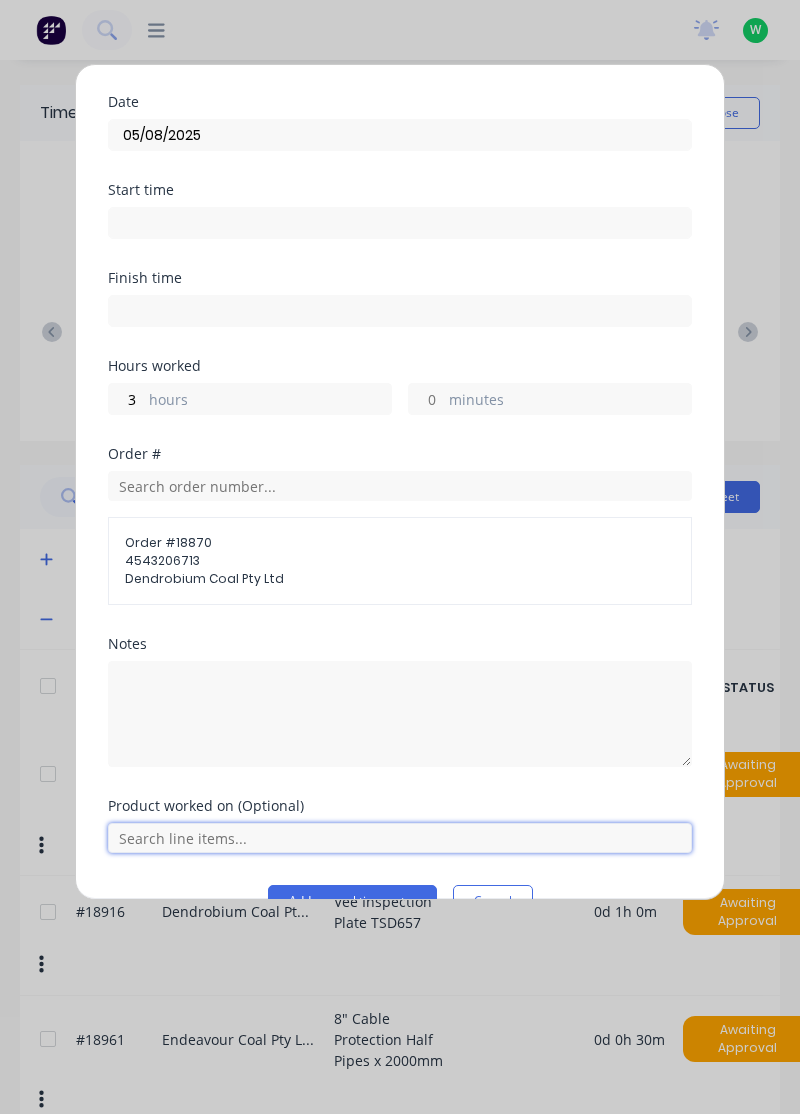 click at bounding box center (400, 838) 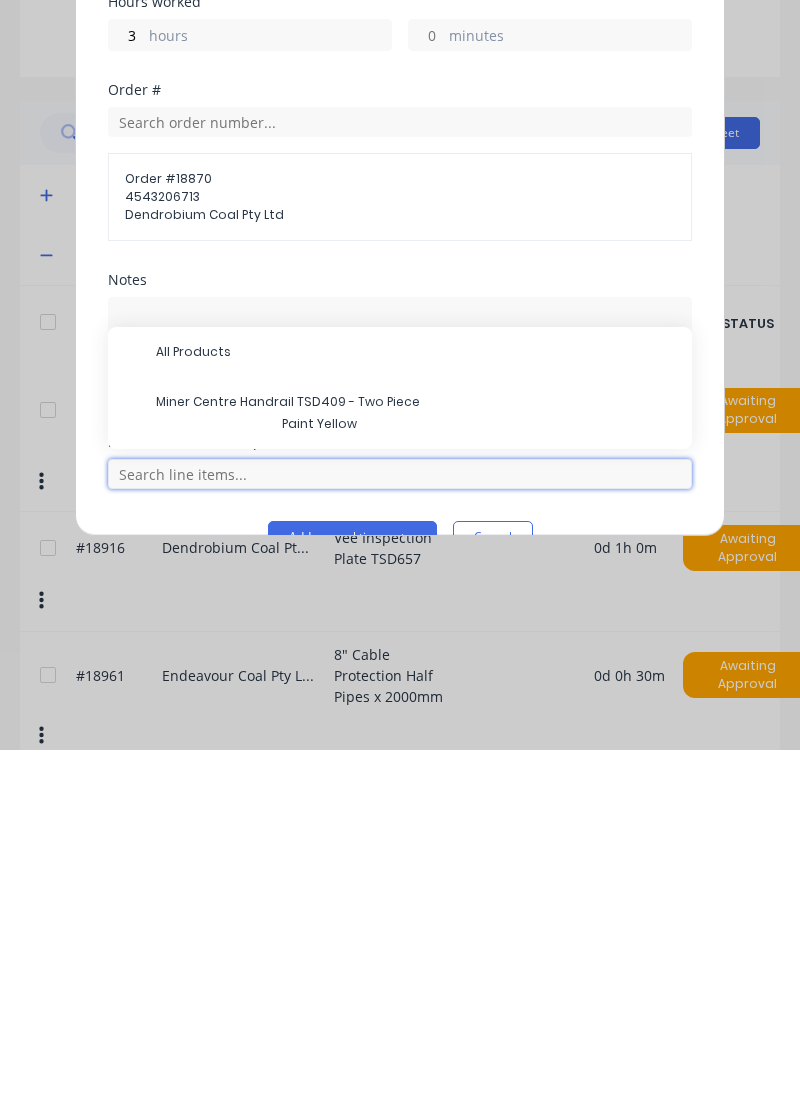 scroll, scrollTop: 95, scrollLeft: 0, axis: vertical 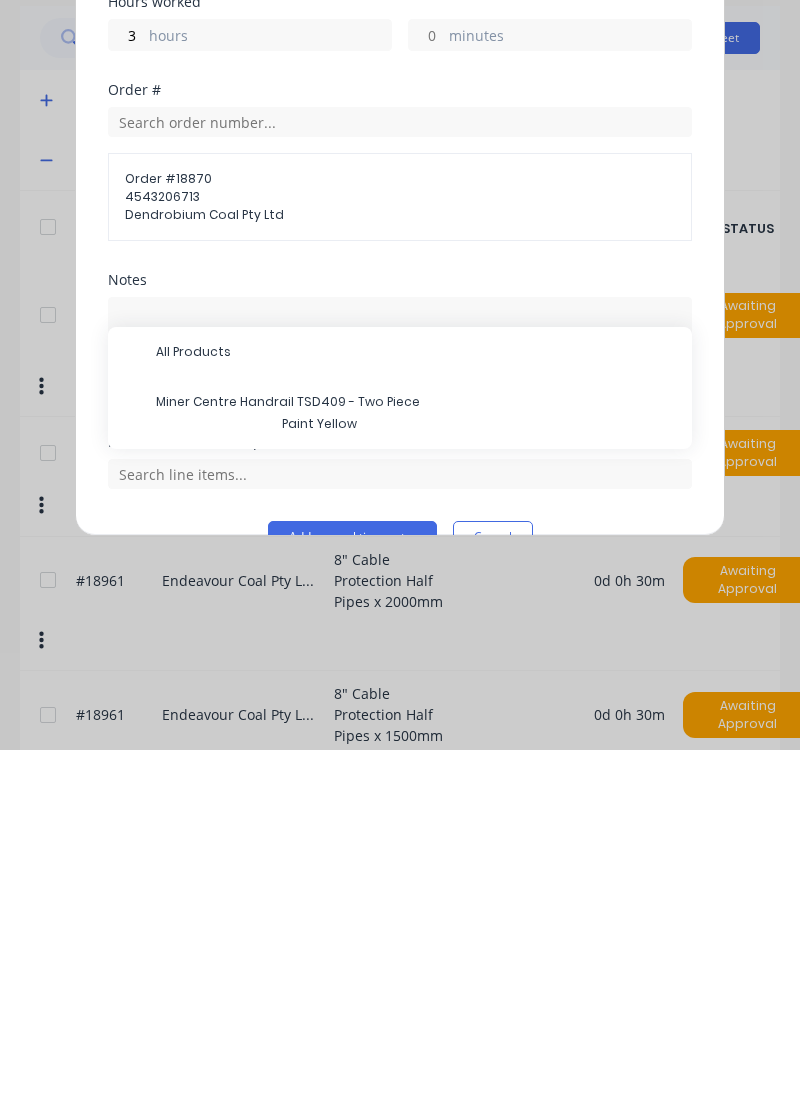 click on "Miner Centre Handrail TSD409 - Two Piece" at bounding box center (416, 766) 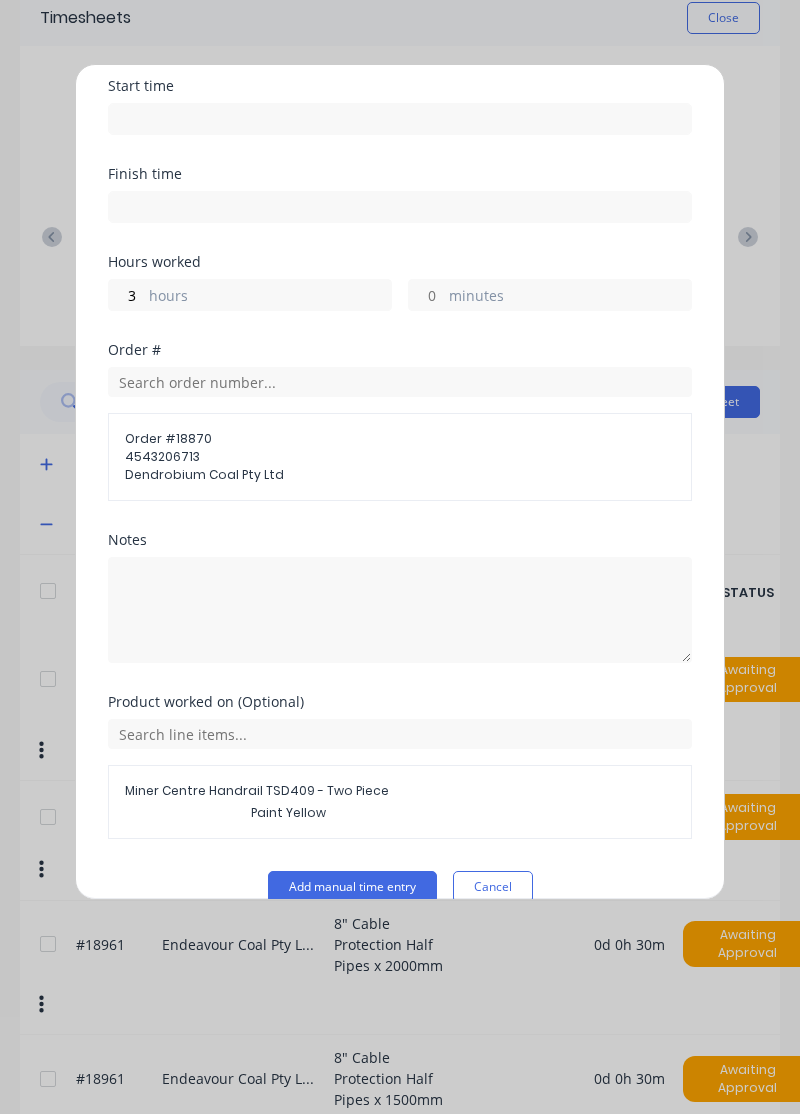 scroll, scrollTop: 185, scrollLeft: 0, axis: vertical 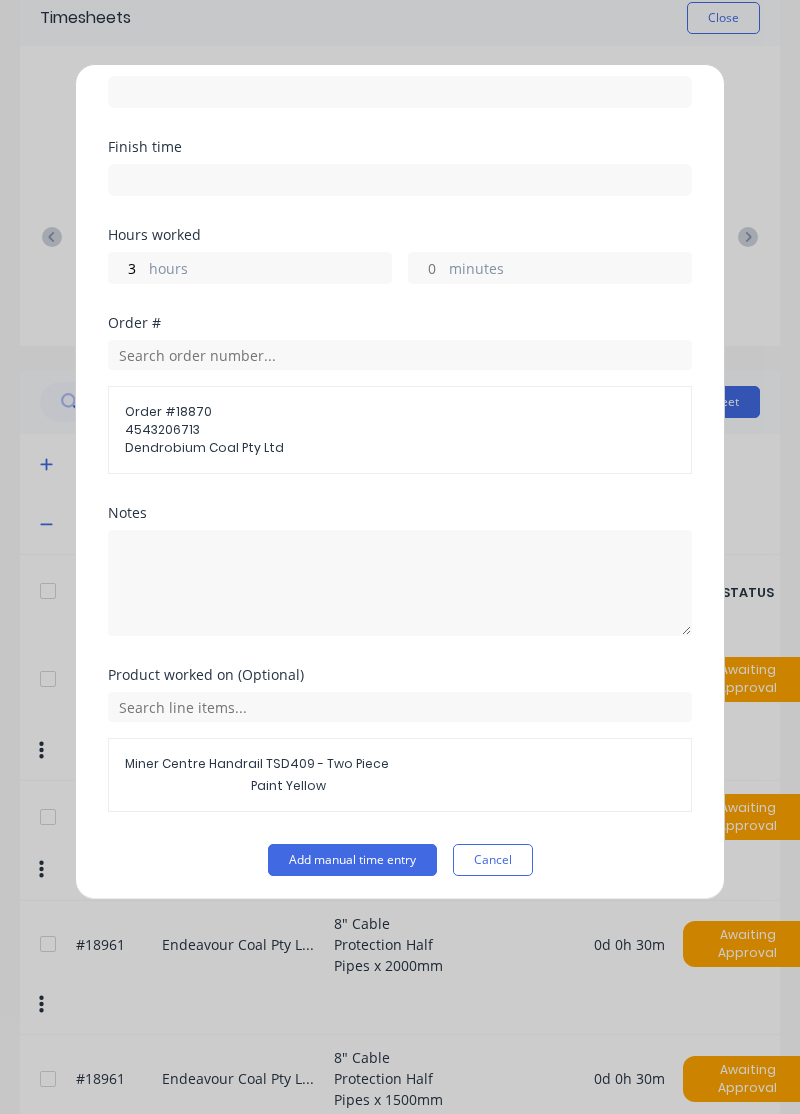 click on "Add manual time entry" at bounding box center (352, 860) 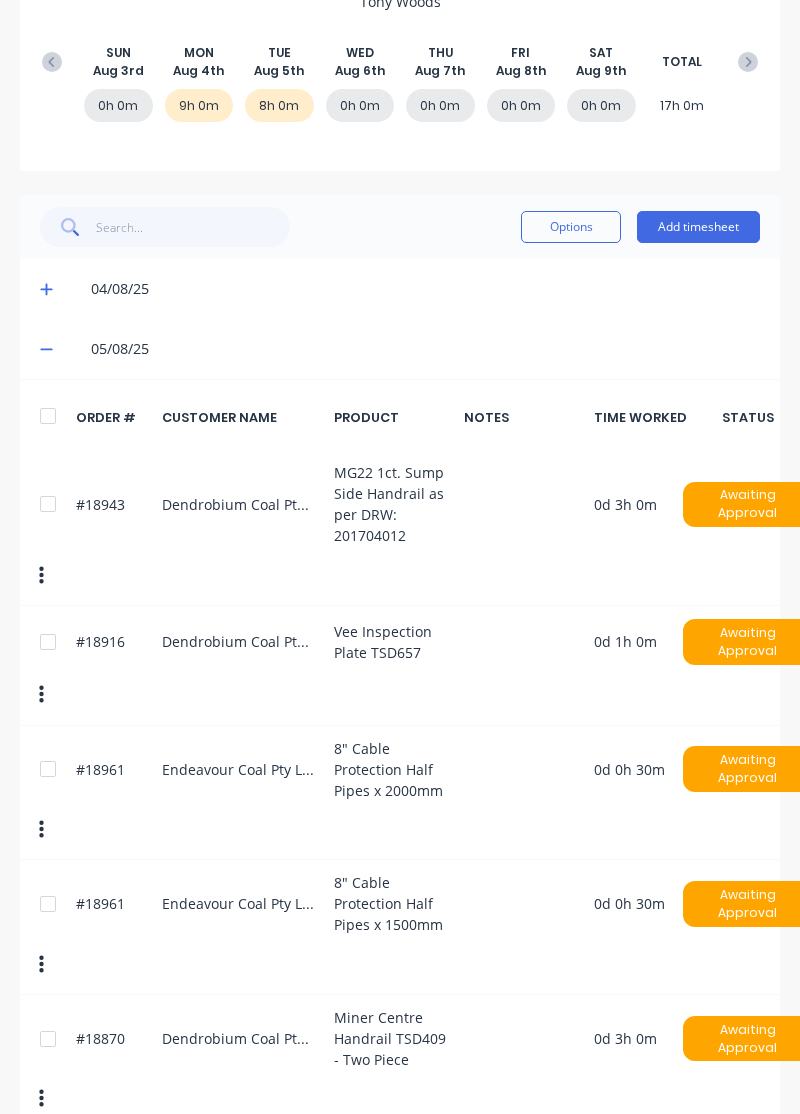 scroll, scrollTop: 278, scrollLeft: 0, axis: vertical 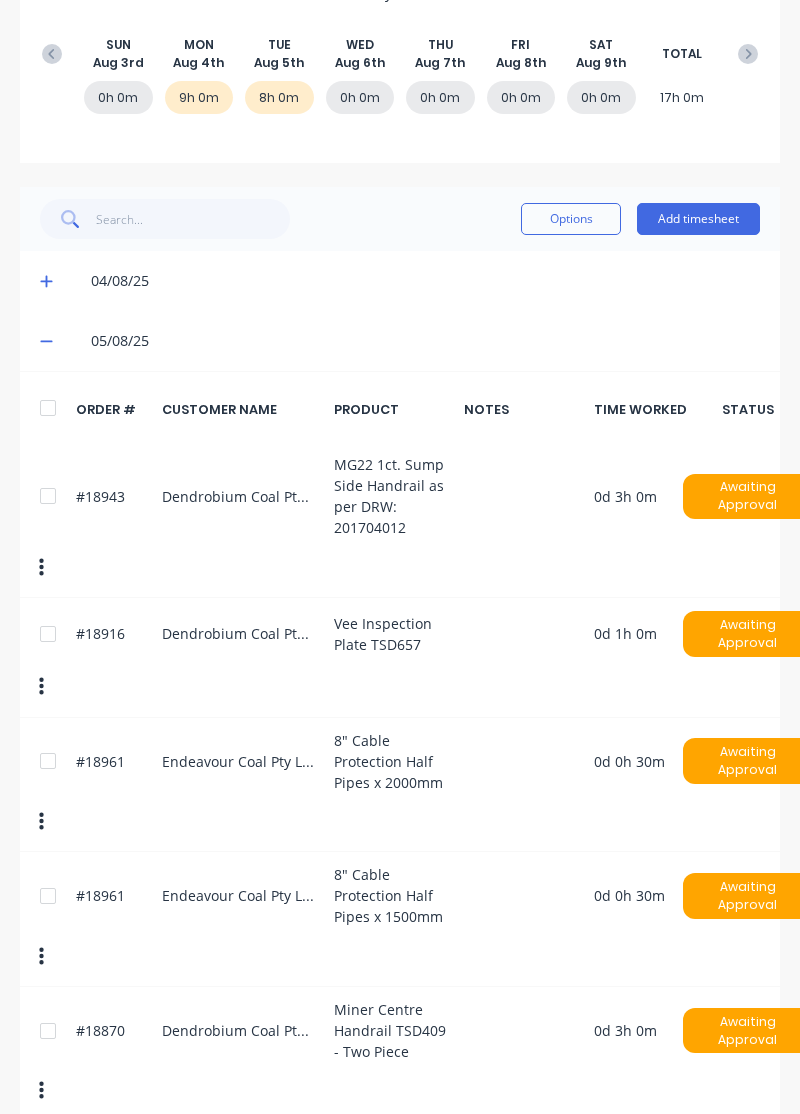 click on "Add timesheet" at bounding box center [698, 219] 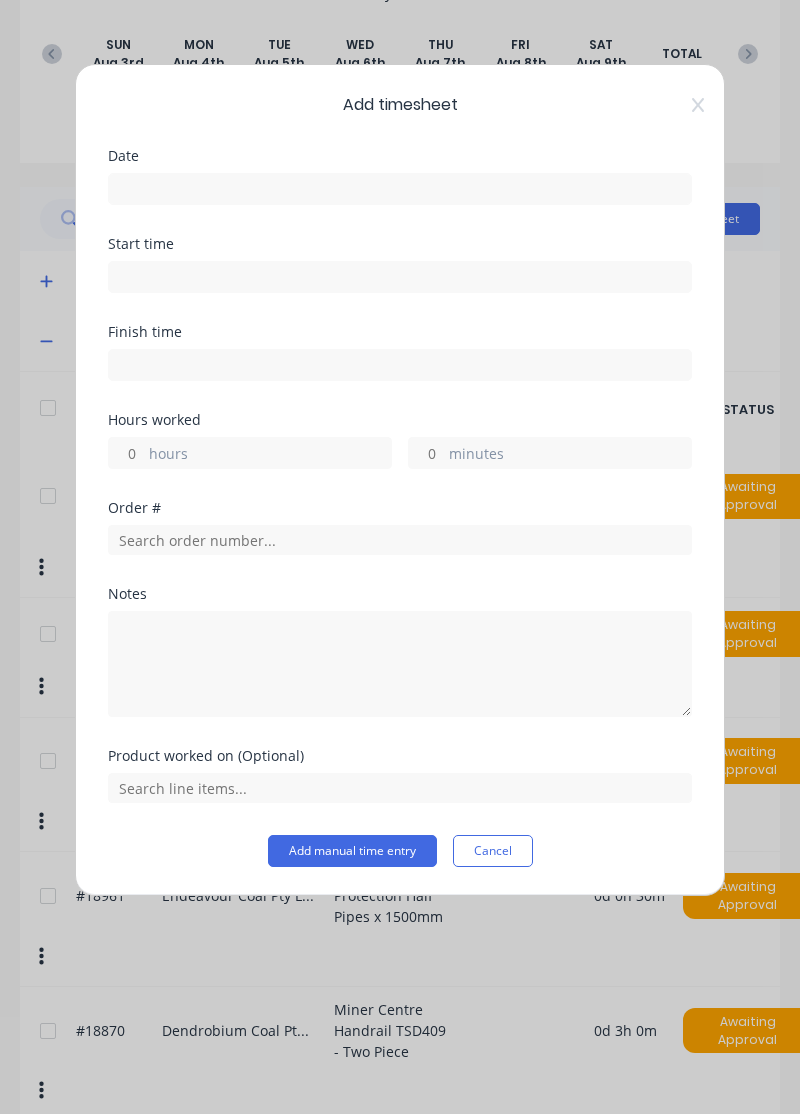 click on "Cancel" at bounding box center [493, 851] 